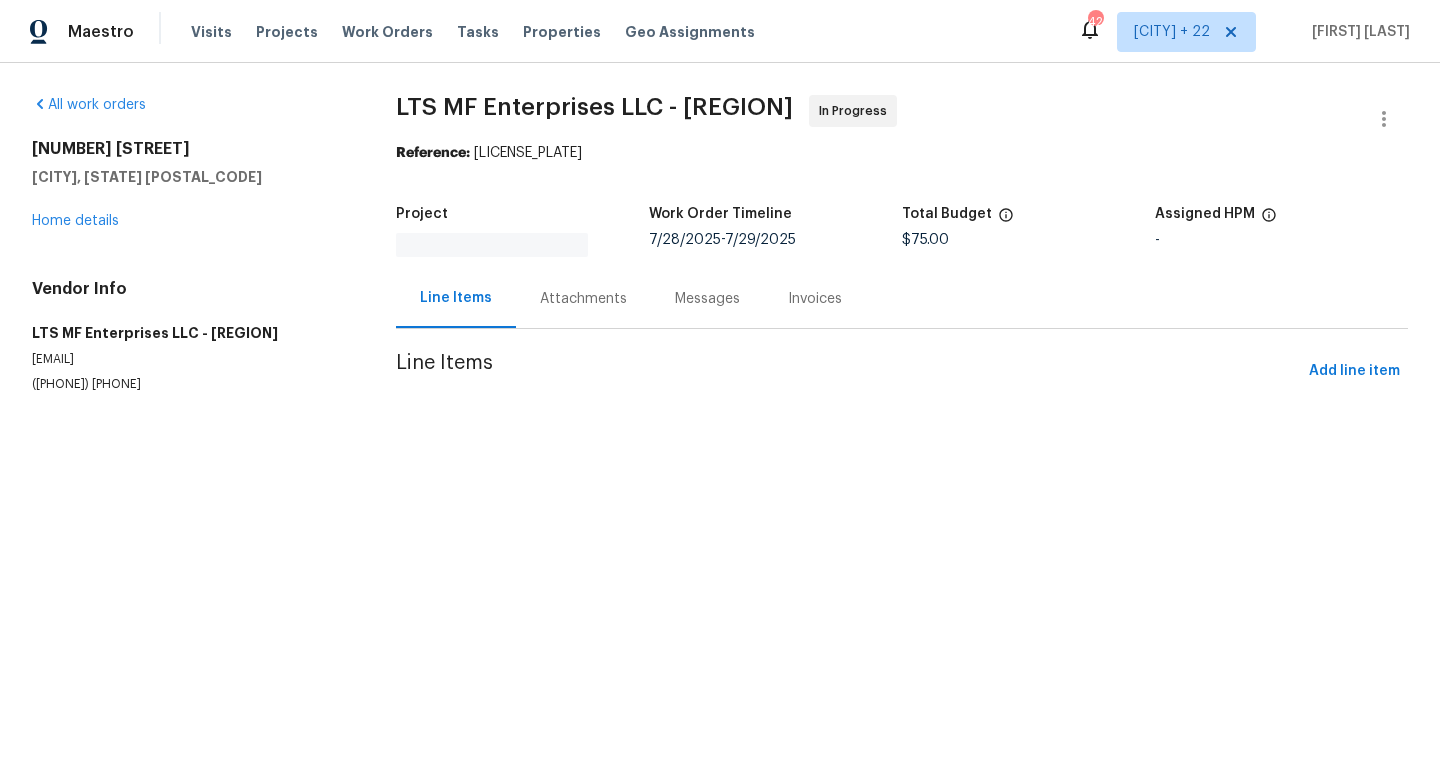 scroll, scrollTop: 0, scrollLeft: 0, axis: both 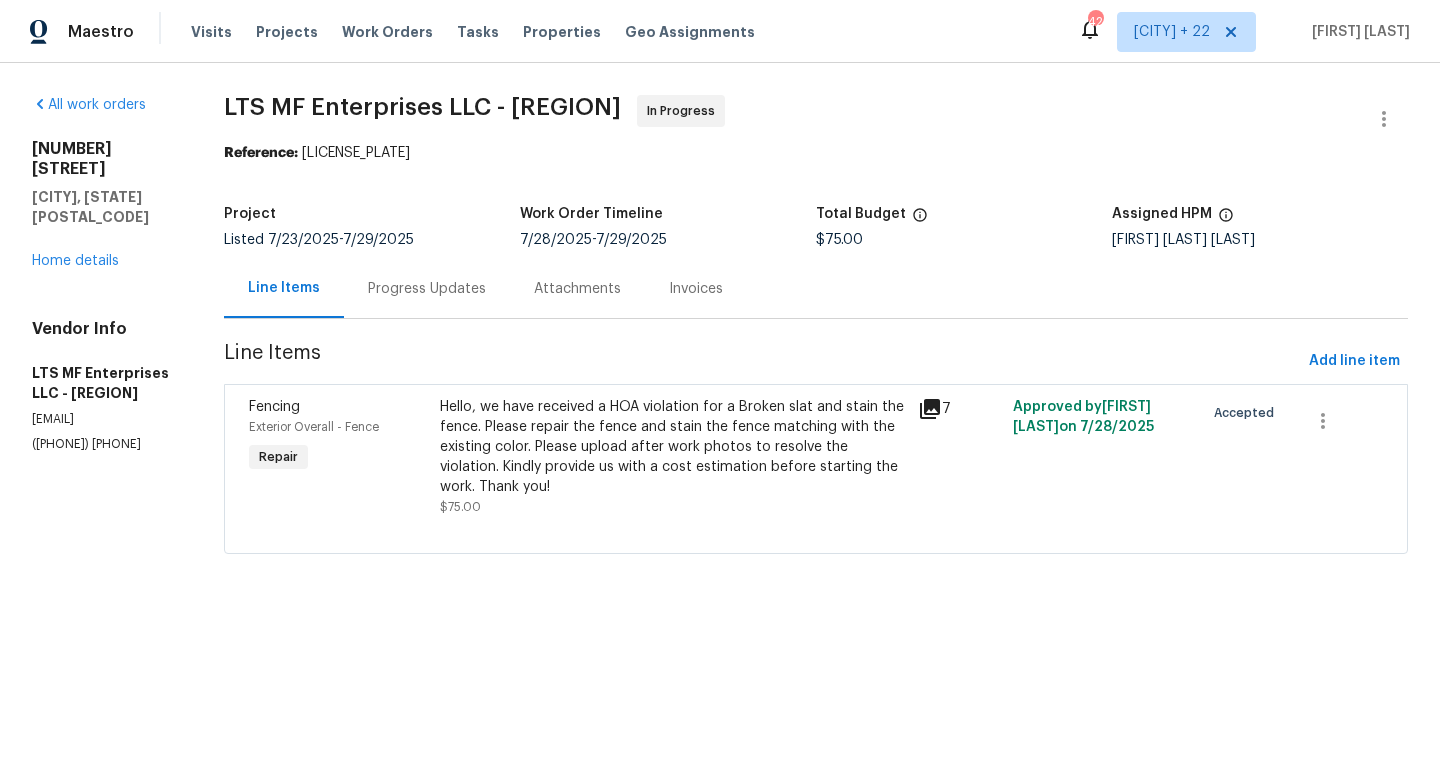 click on "Hello, we have received a HOA violation for a Broken slat and stain the fence. Please repair the fence and stain the fence matching with the existing color. Please upload after work photos to resolve the violation. Kindly provide us with a cost estimation before starting the work. Thank you!" at bounding box center (672, 447) 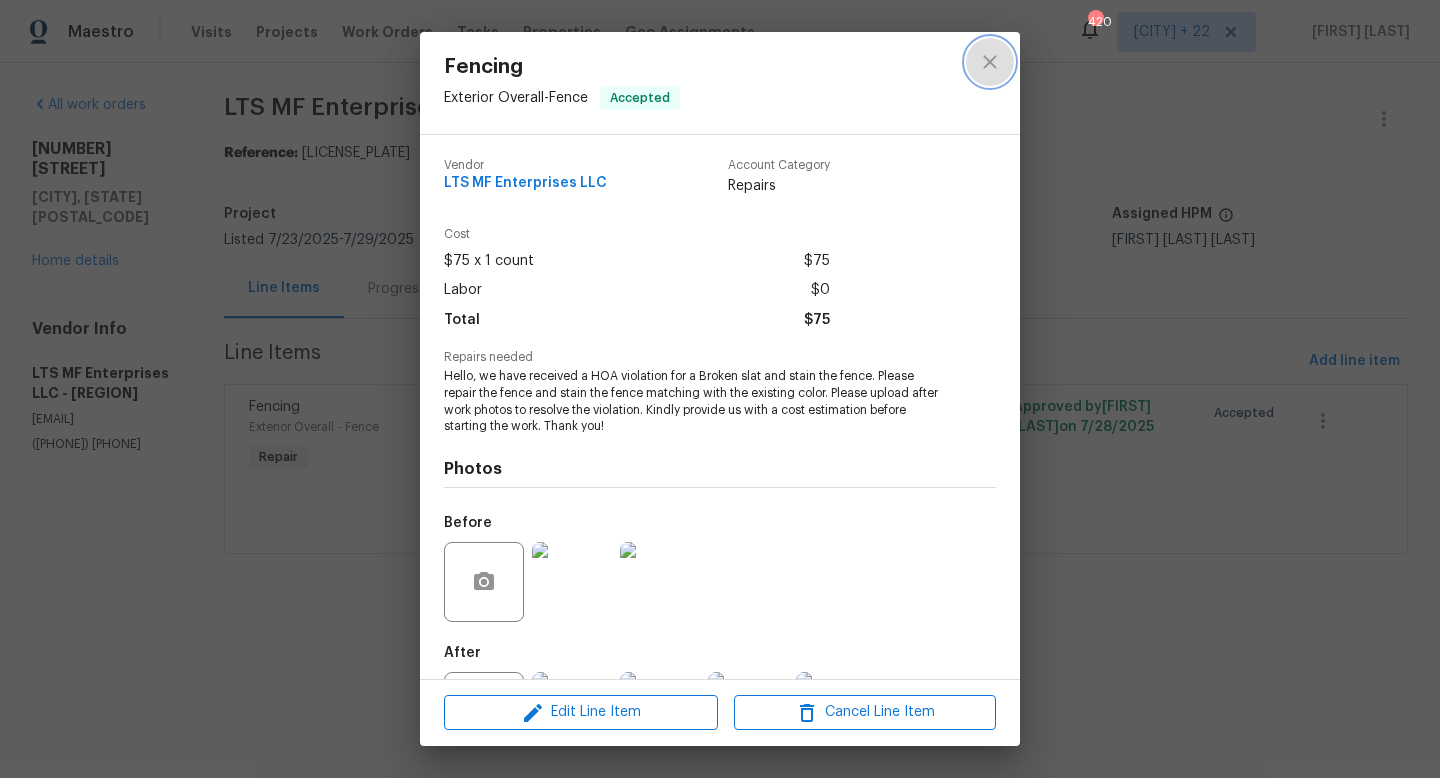 click 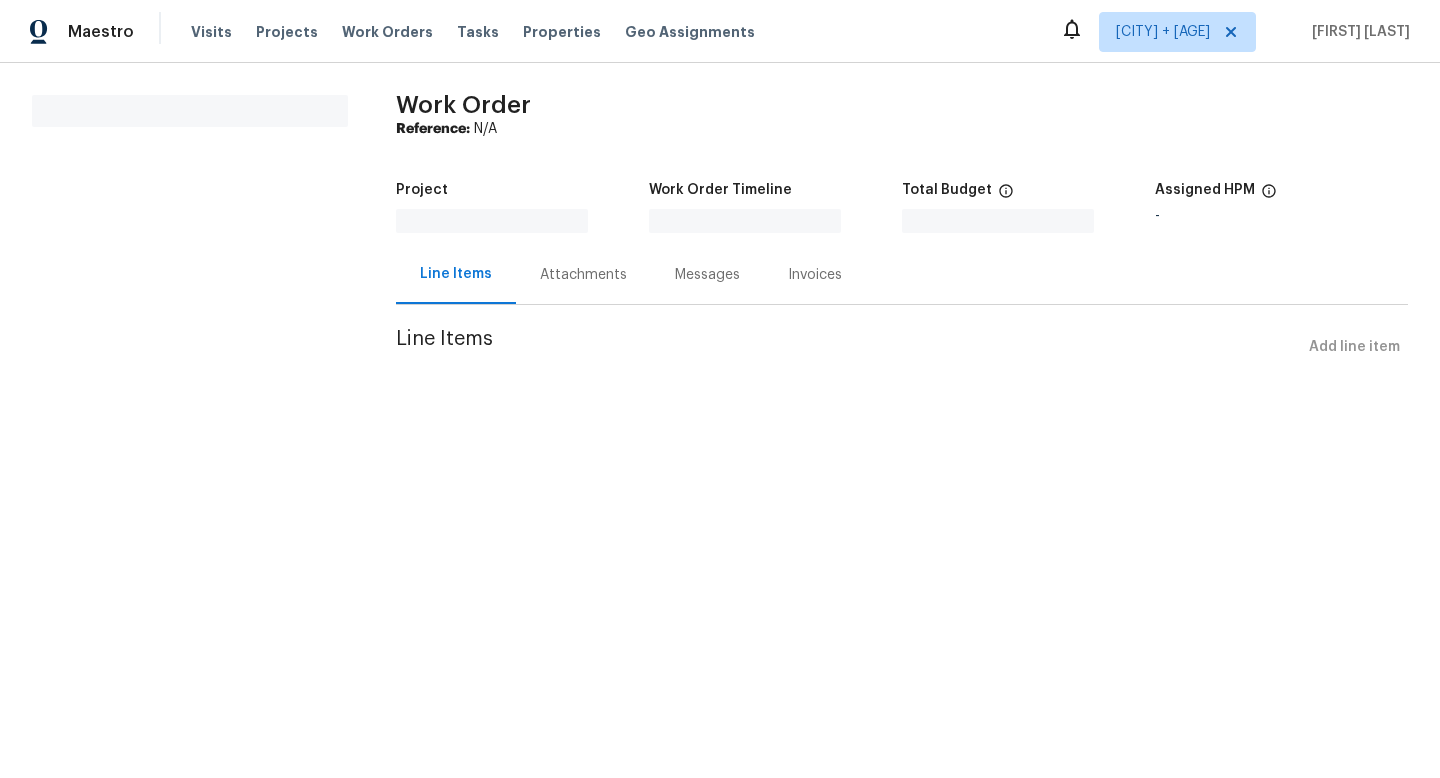 scroll, scrollTop: 0, scrollLeft: 0, axis: both 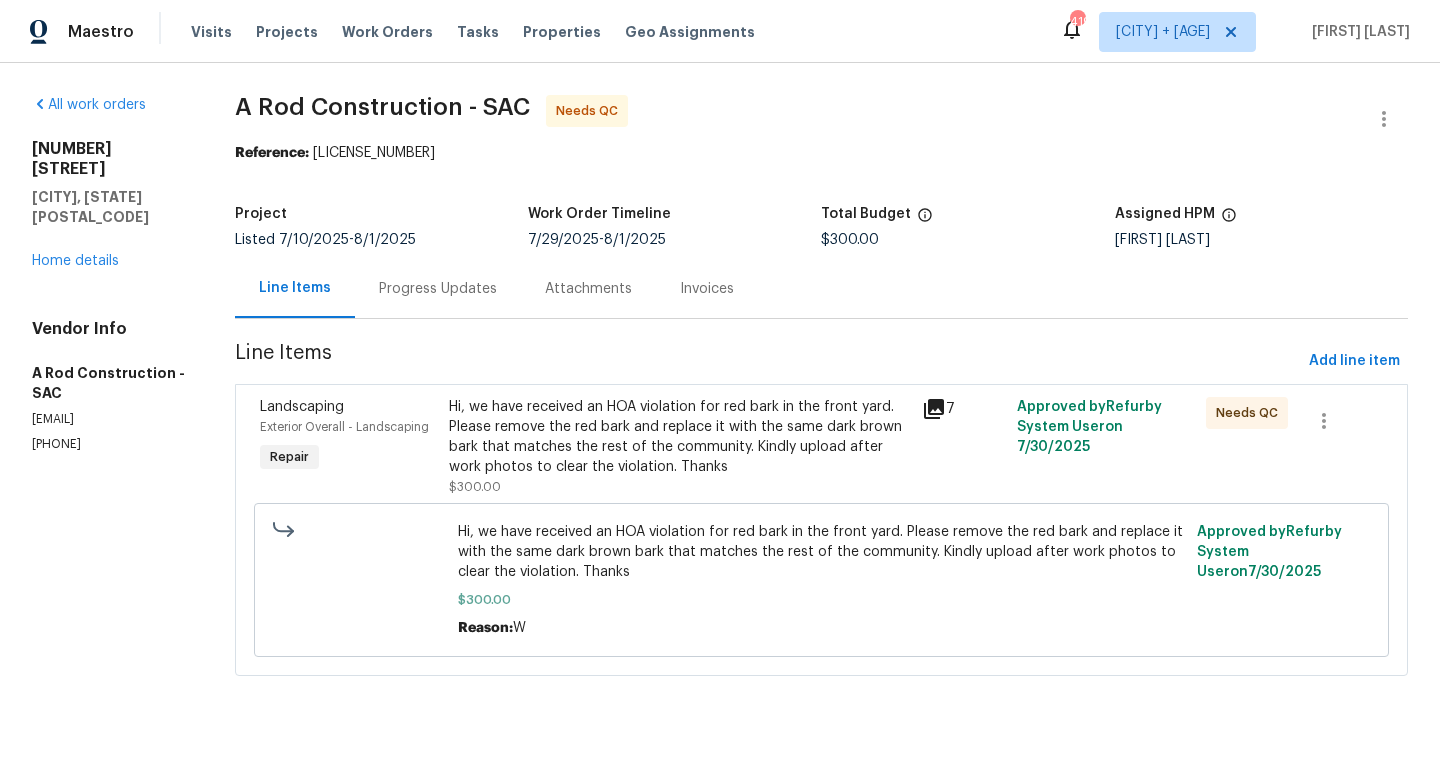 click on "Hi, we have received an HOA violation for red bark in the front yard. Please remove the red bark and replace it with the same dark brown bark that matches the rest of the community. Kindly upload after work photos to clear the violation. Thanks" at bounding box center (679, 437) 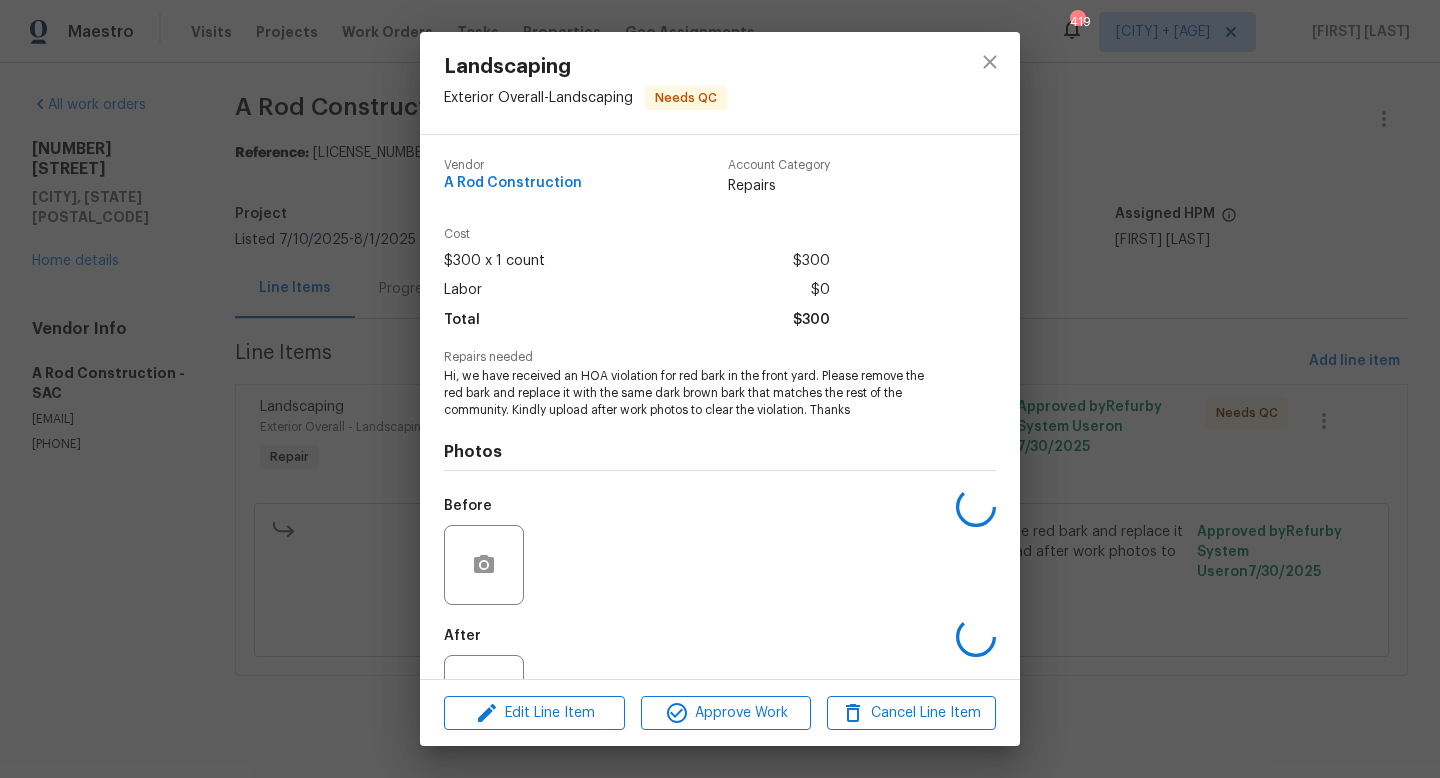 scroll, scrollTop: 76, scrollLeft: 0, axis: vertical 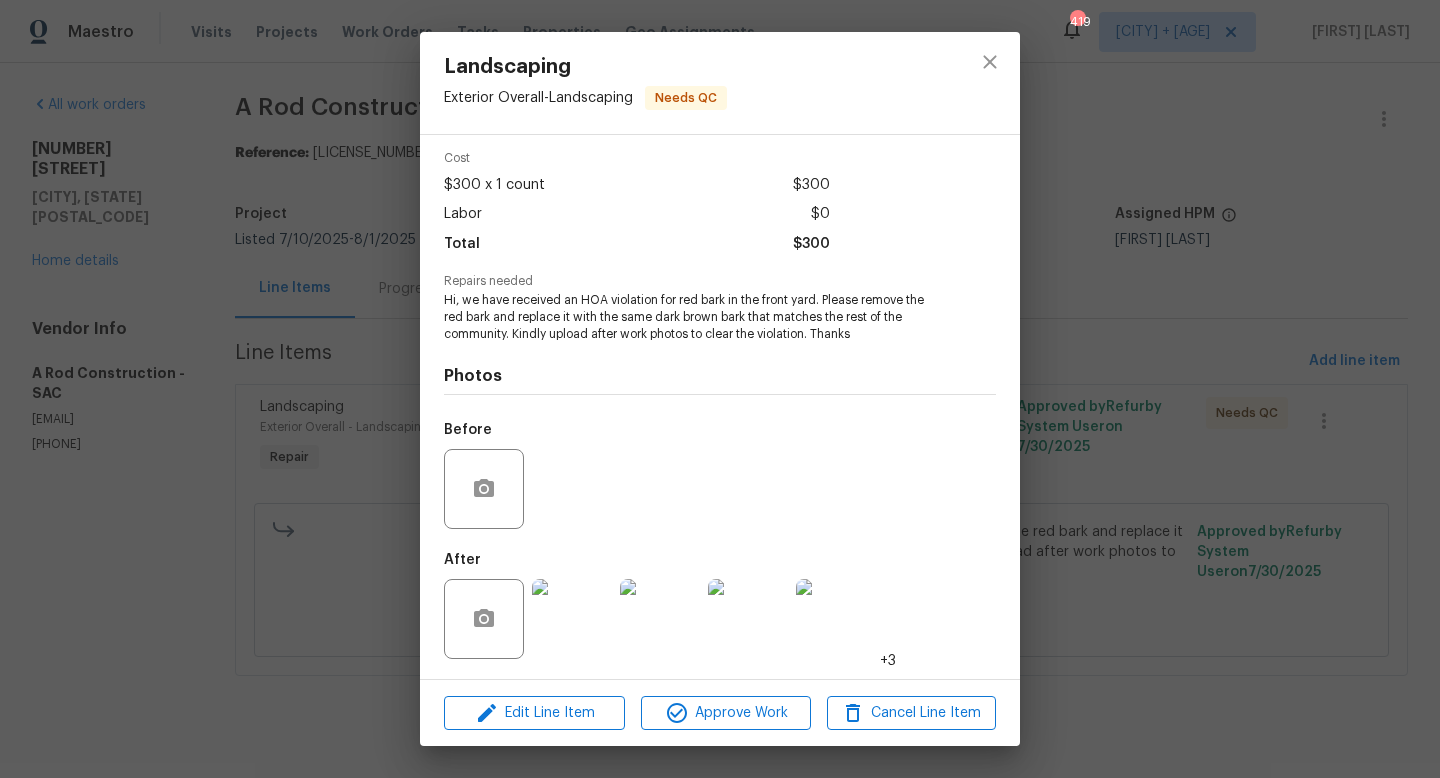 click at bounding box center [572, 619] 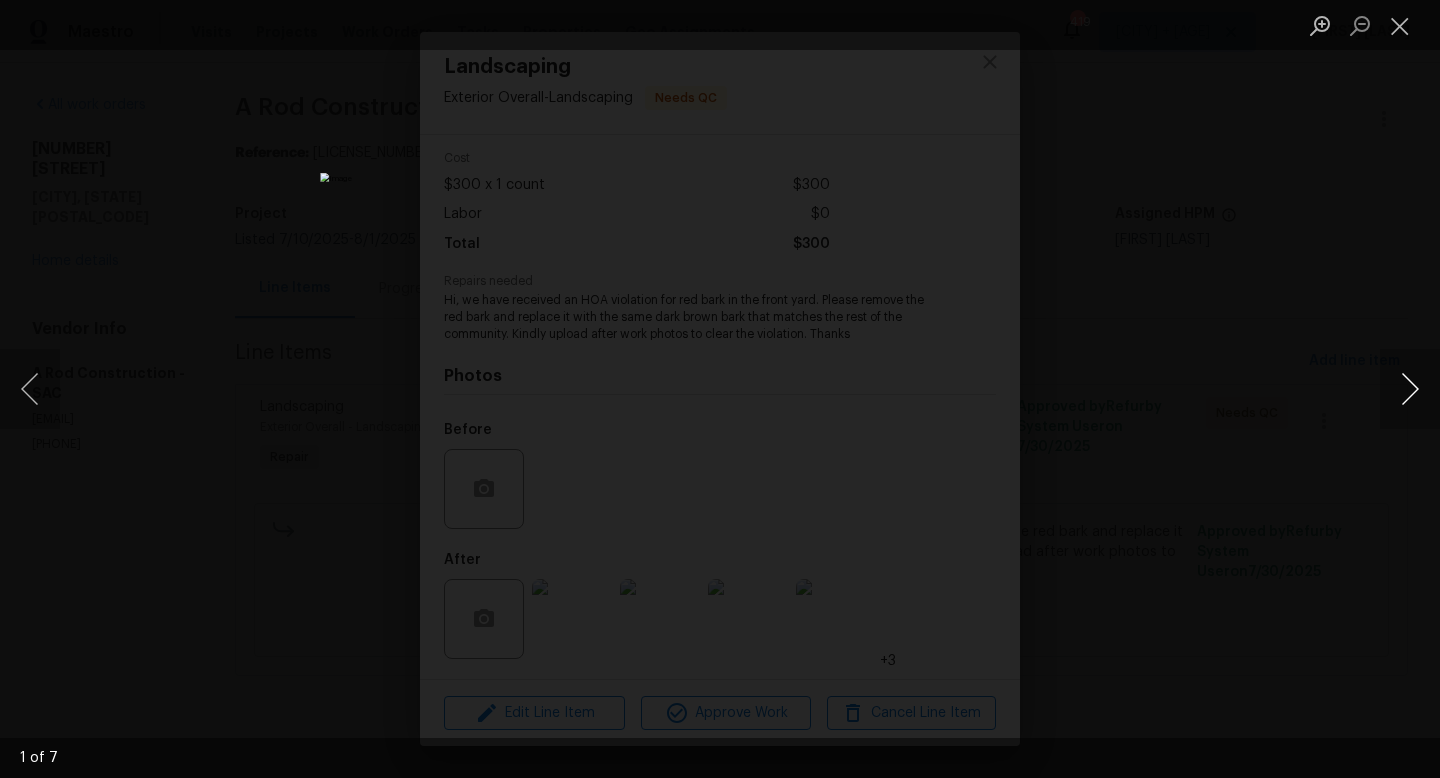 click at bounding box center (1410, 389) 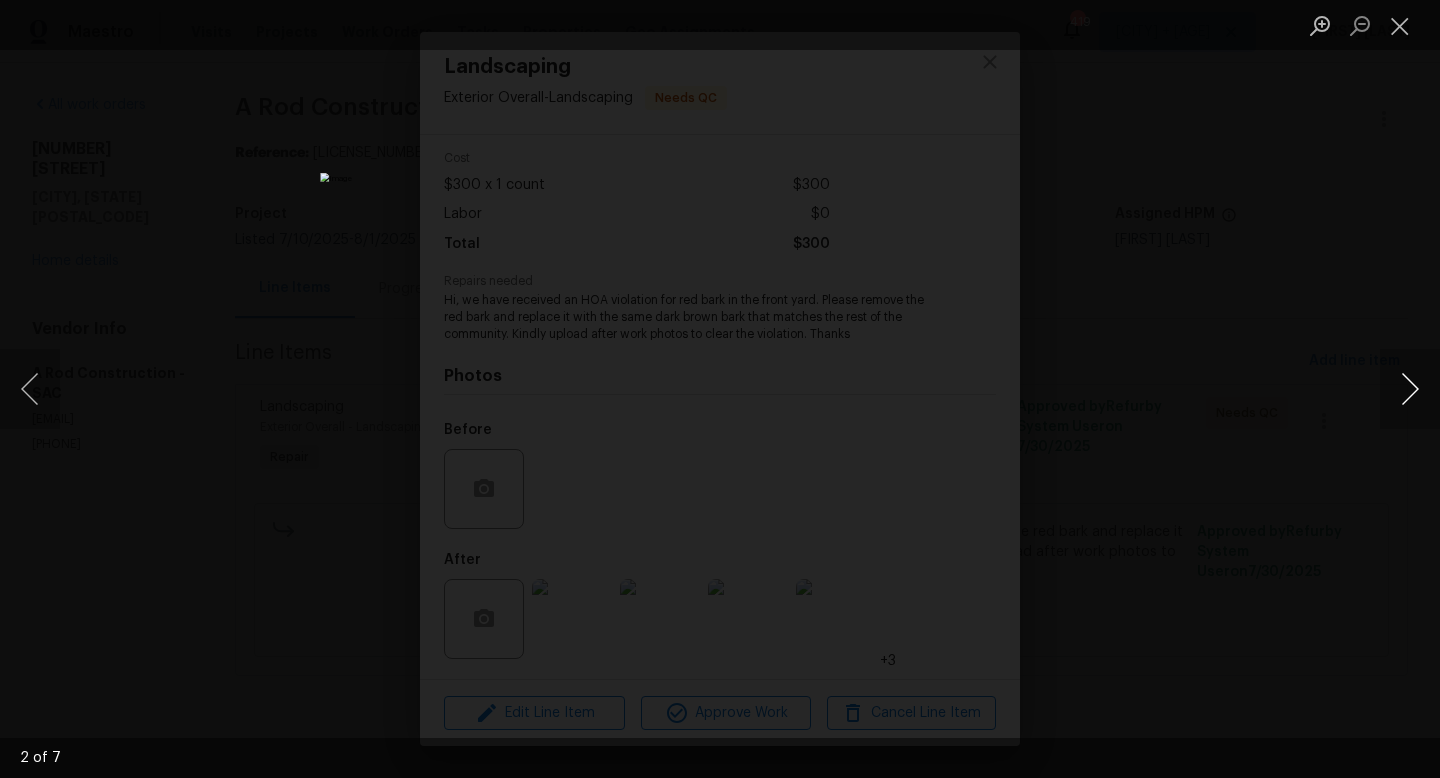 click at bounding box center [1410, 389] 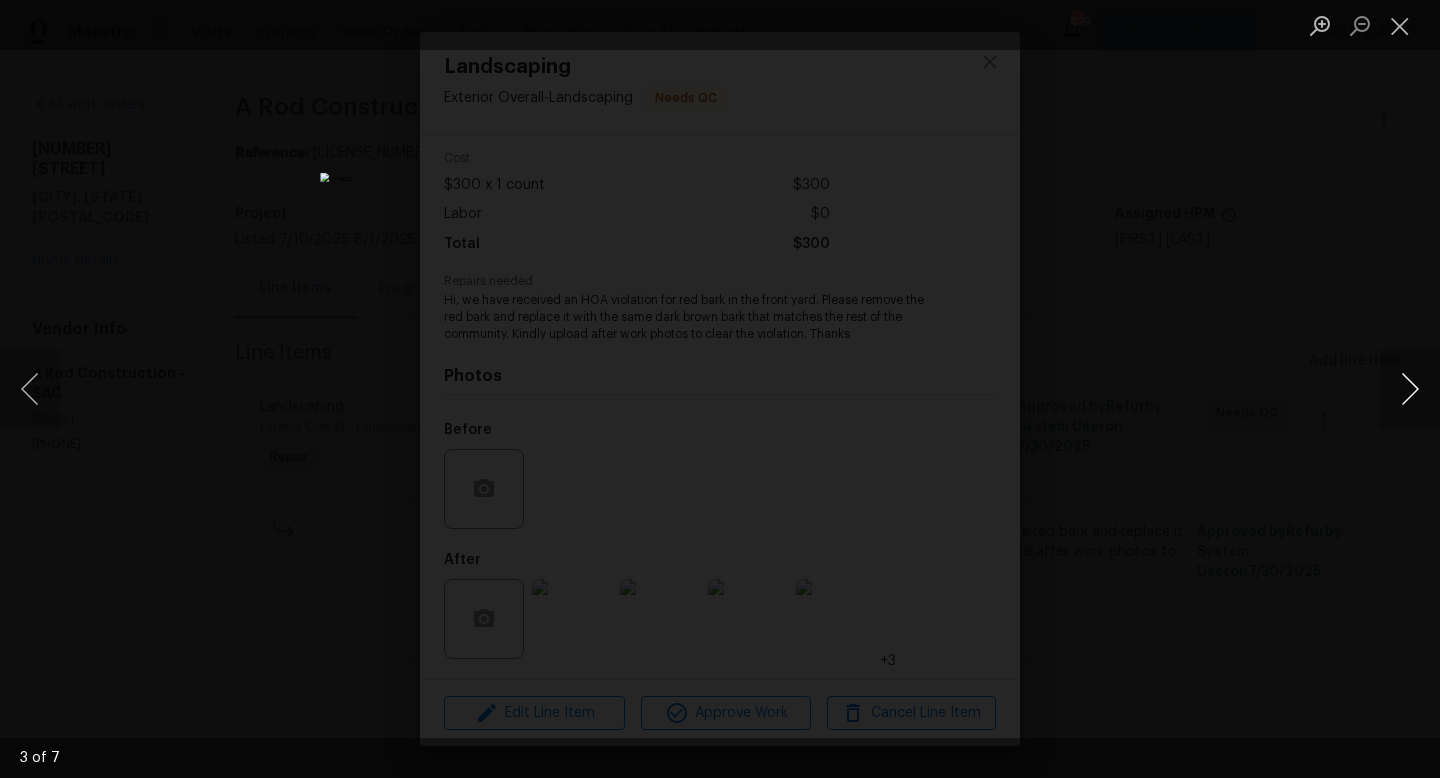 click at bounding box center [1410, 389] 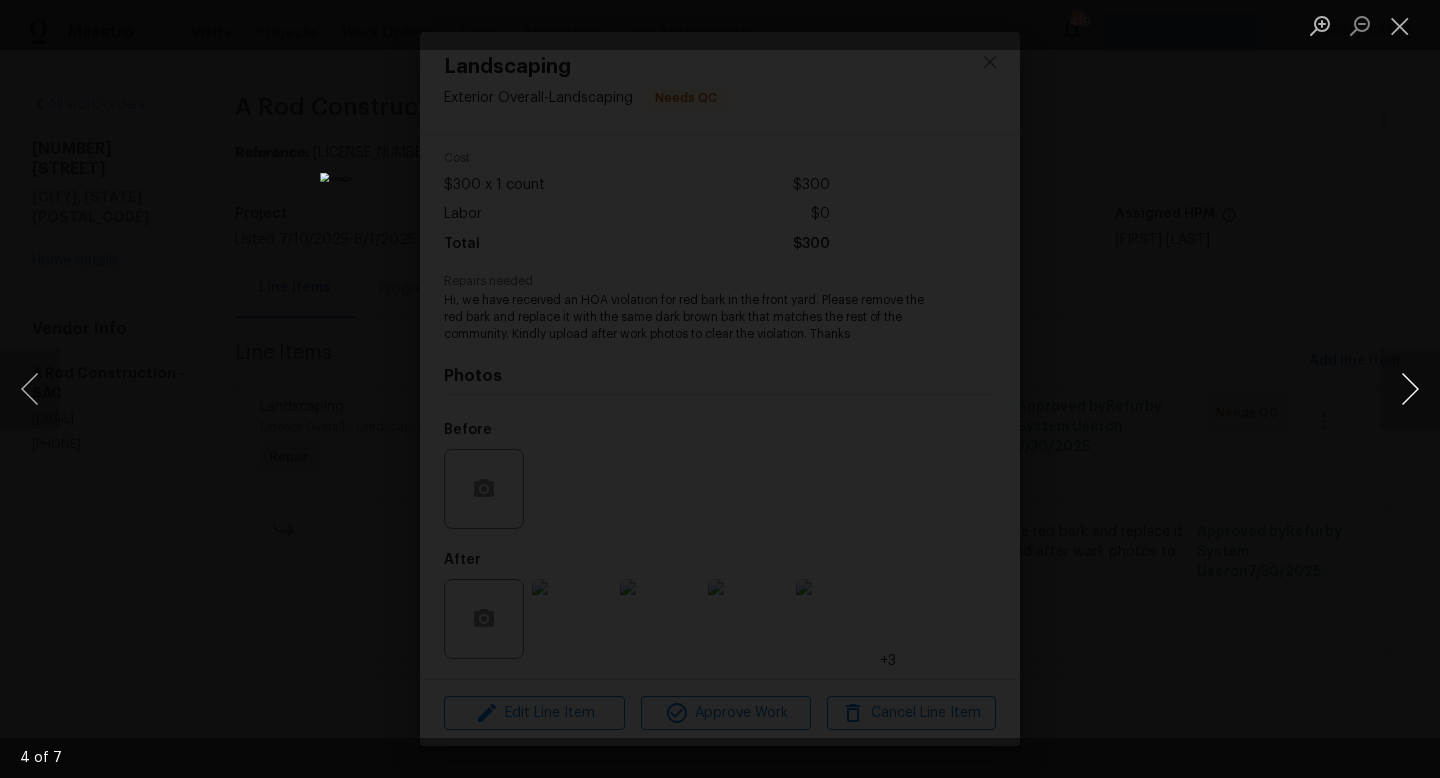 click at bounding box center (1410, 389) 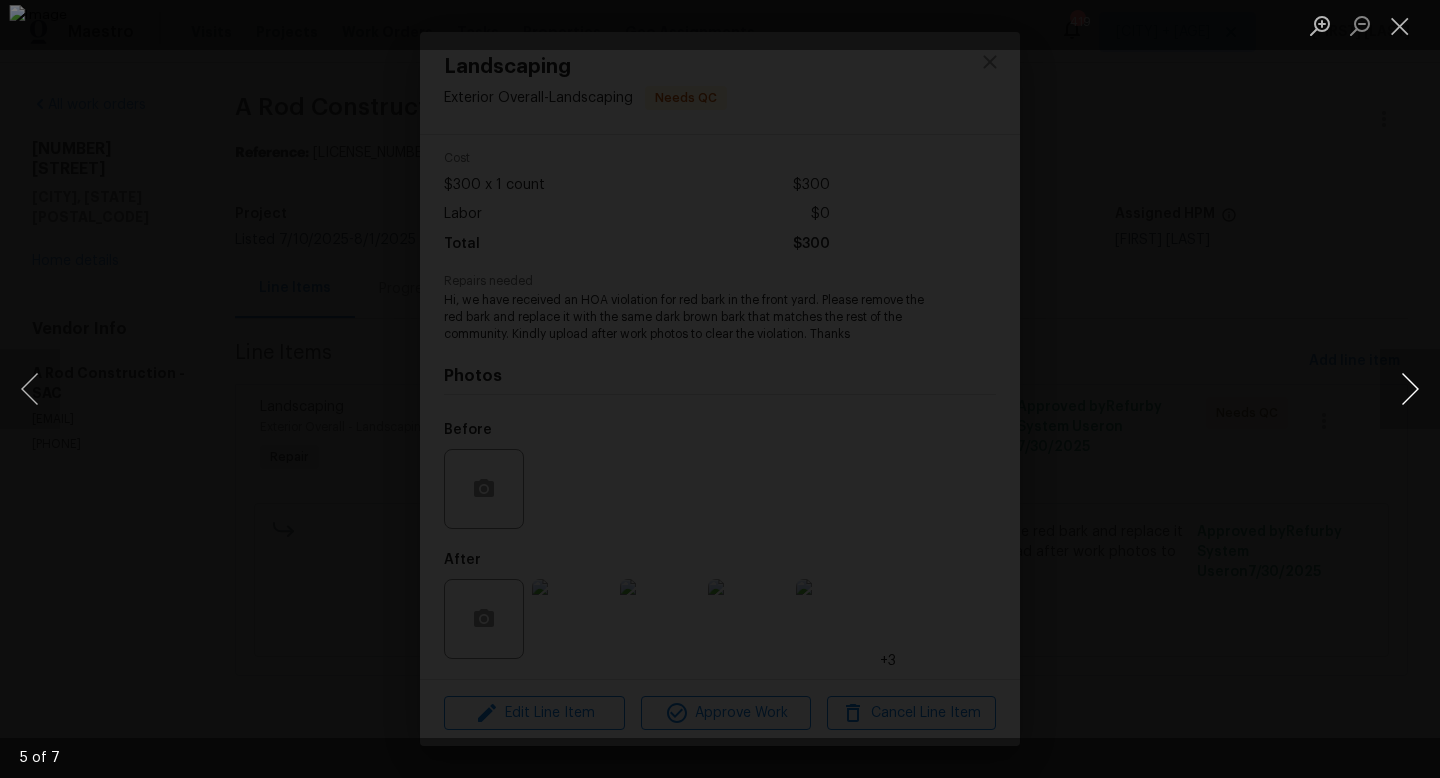 click at bounding box center [1410, 389] 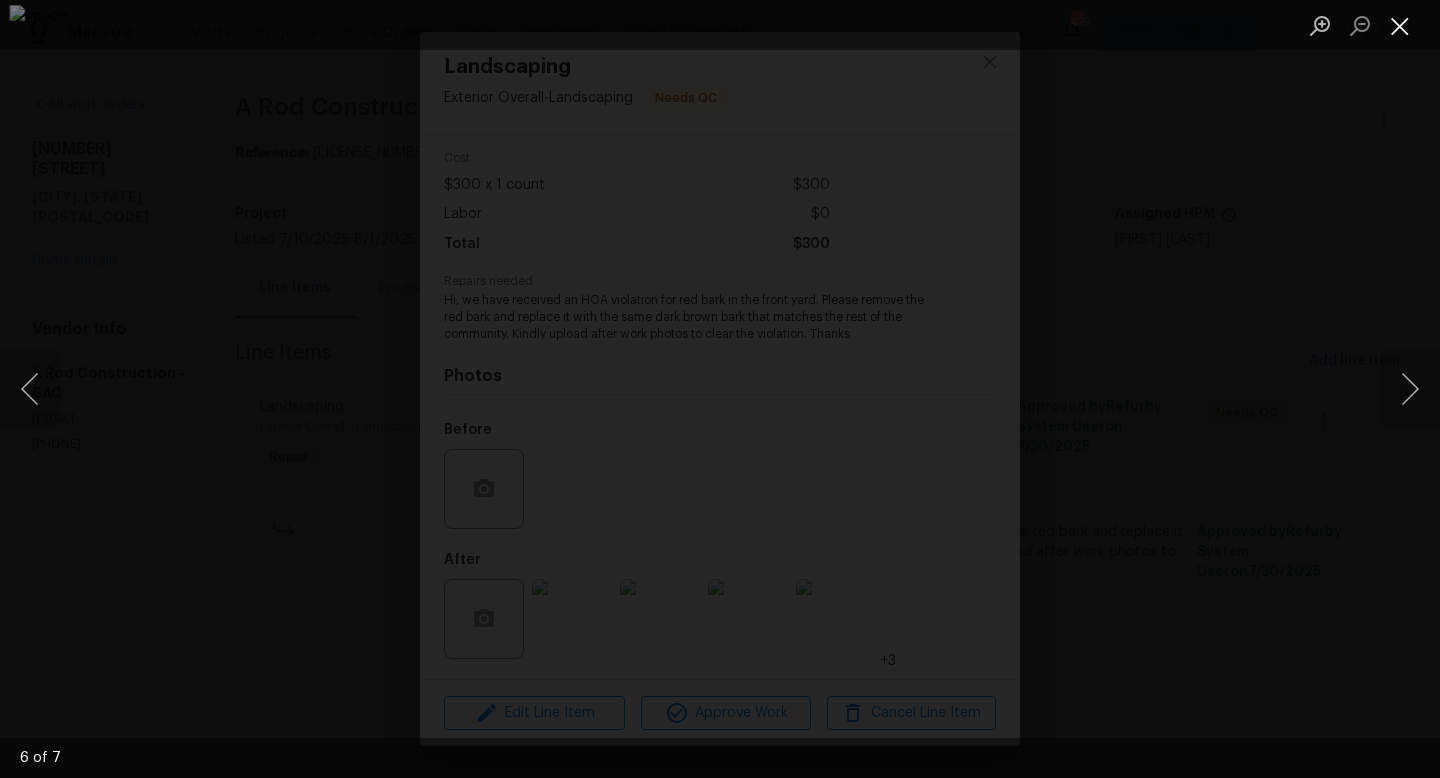click at bounding box center [1400, 25] 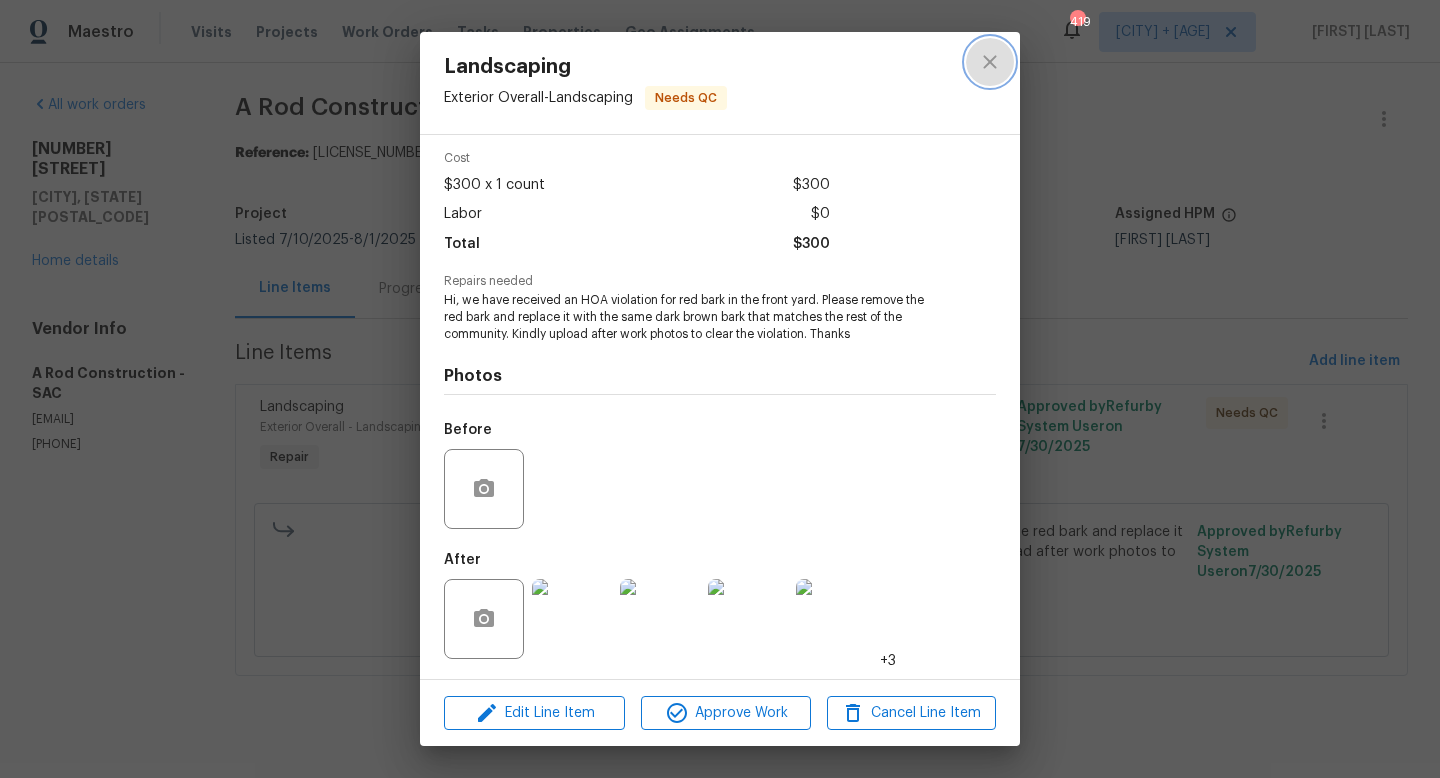 click at bounding box center (990, 62) 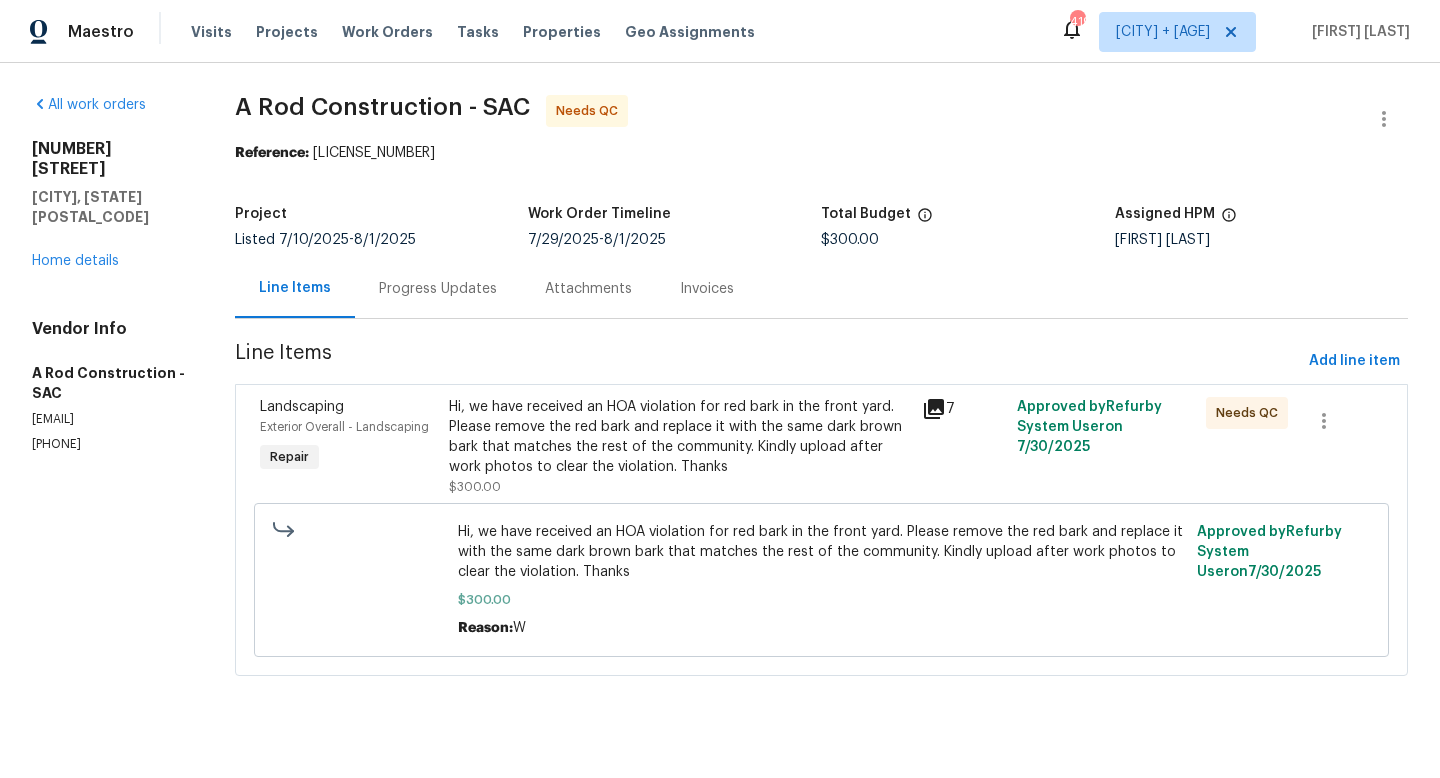 click on "Hi, we have received an HOA violation for red bark in the front yard. Please remove the red bark and replace it with the same dark brown bark that matches the rest of the community. Kindly upload after work photos to clear the violation. Thanks" at bounding box center [679, 437] 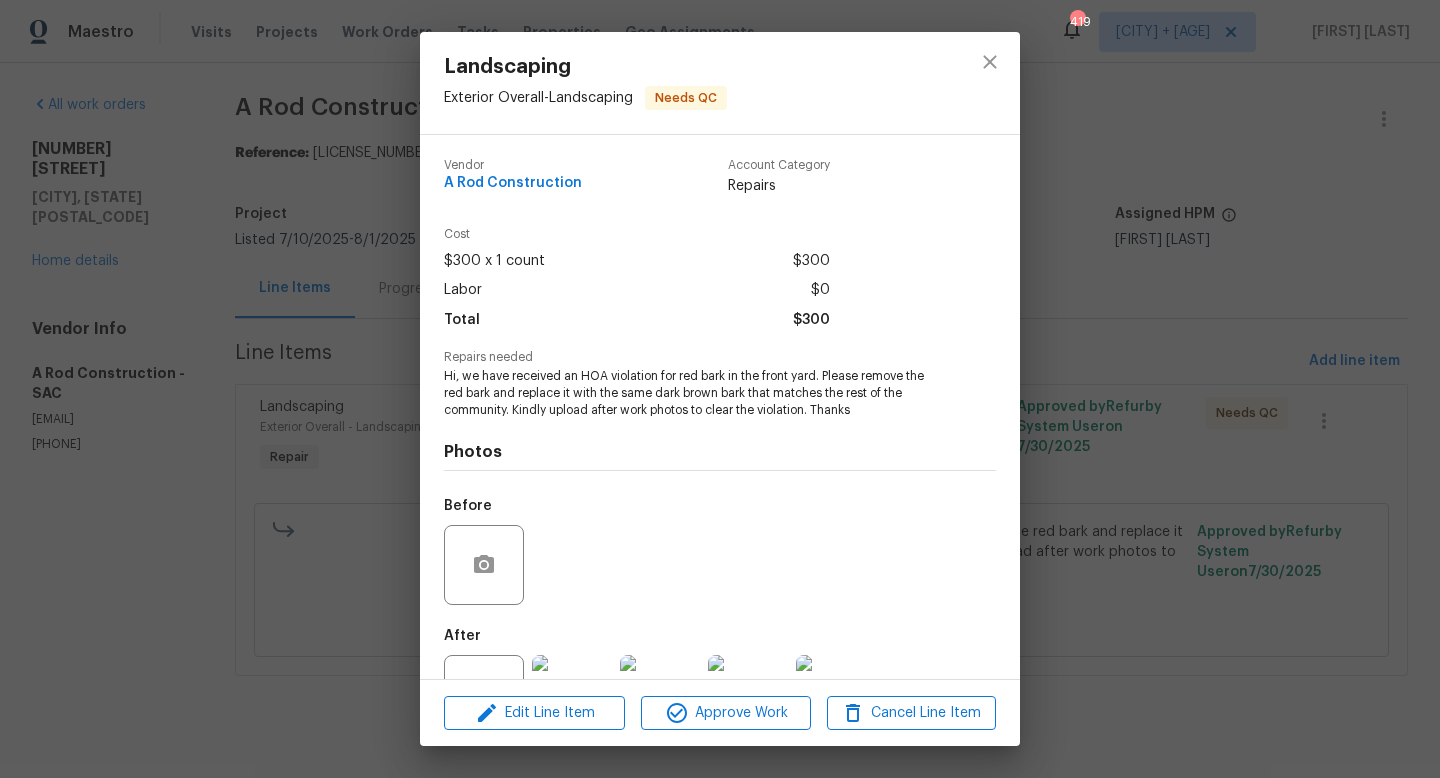 scroll, scrollTop: 76, scrollLeft: 0, axis: vertical 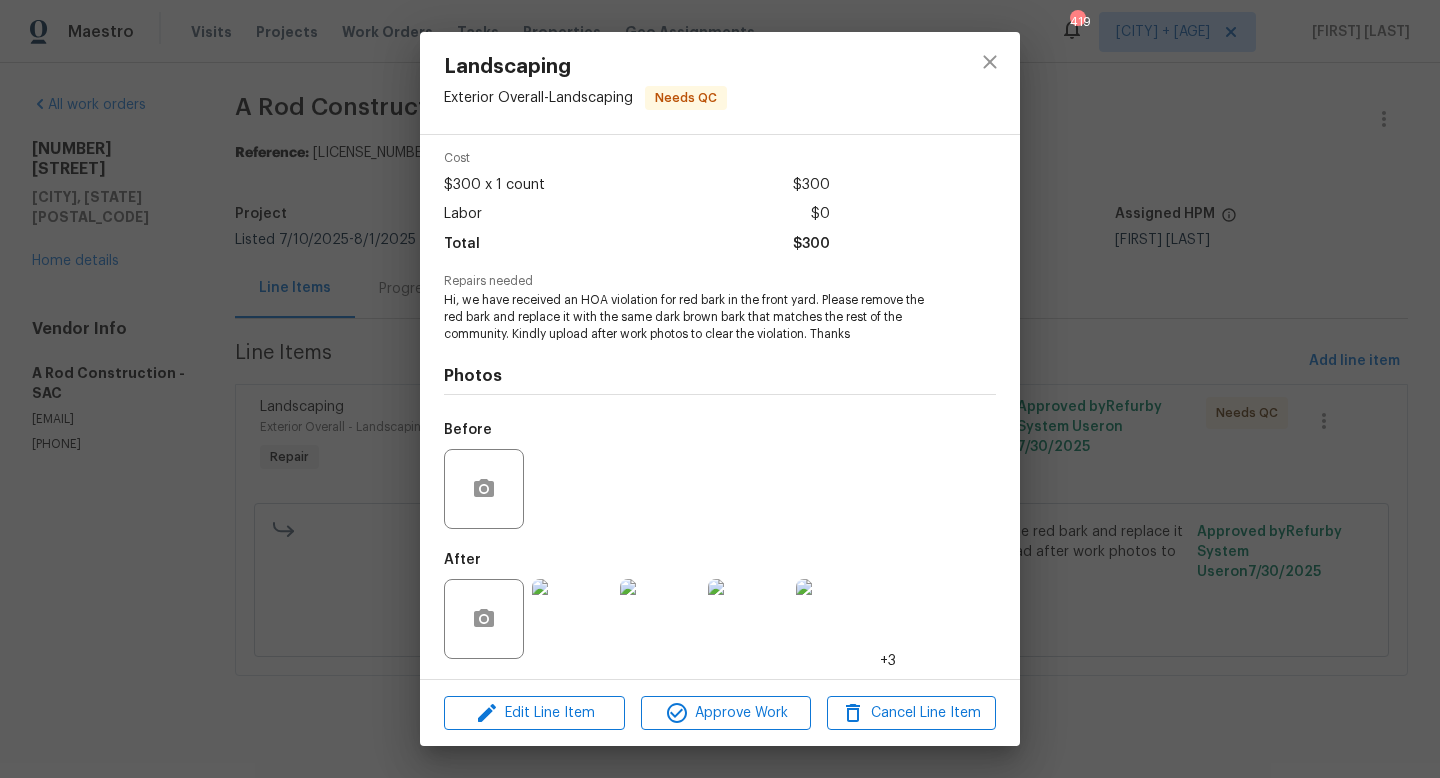 click at bounding box center [572, 619] 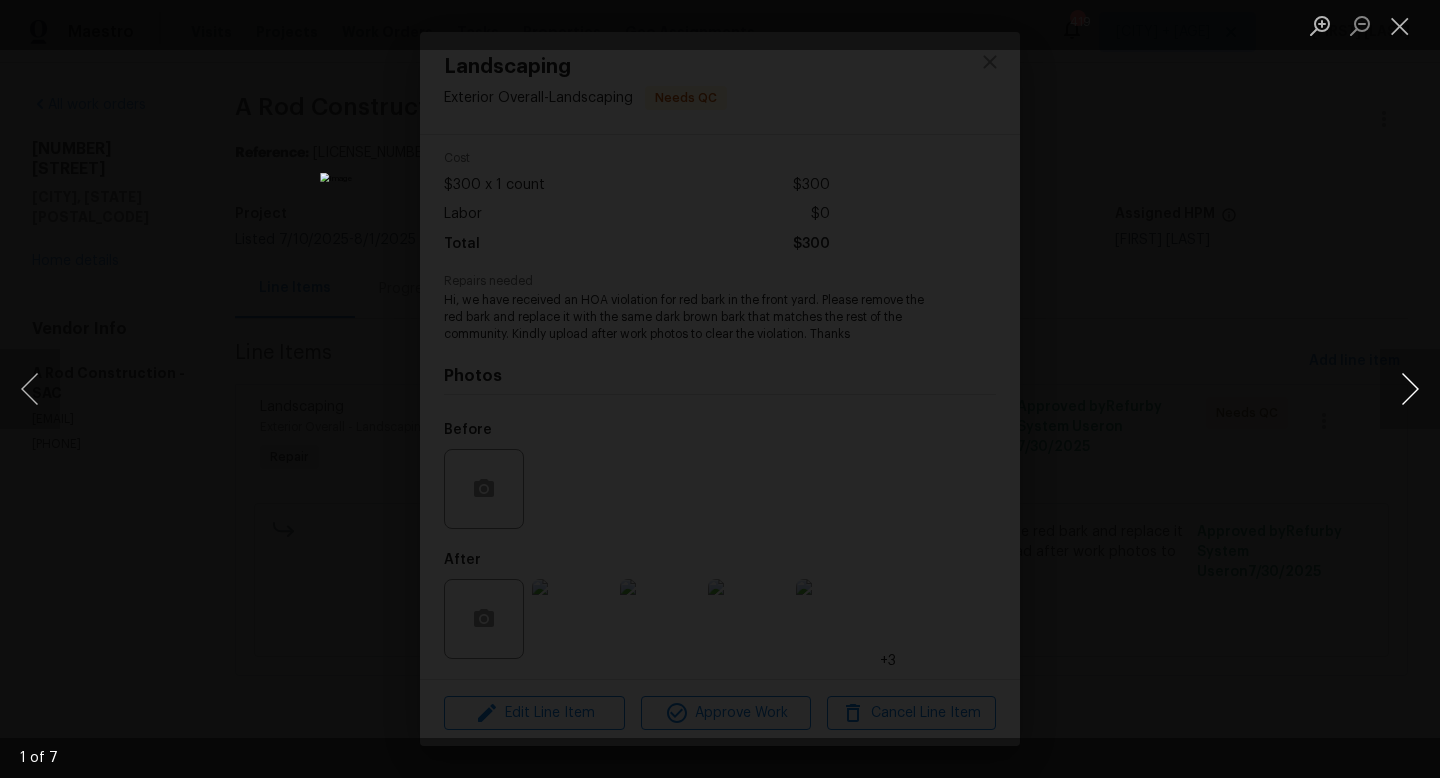 click at bounding box center (1410, 389) 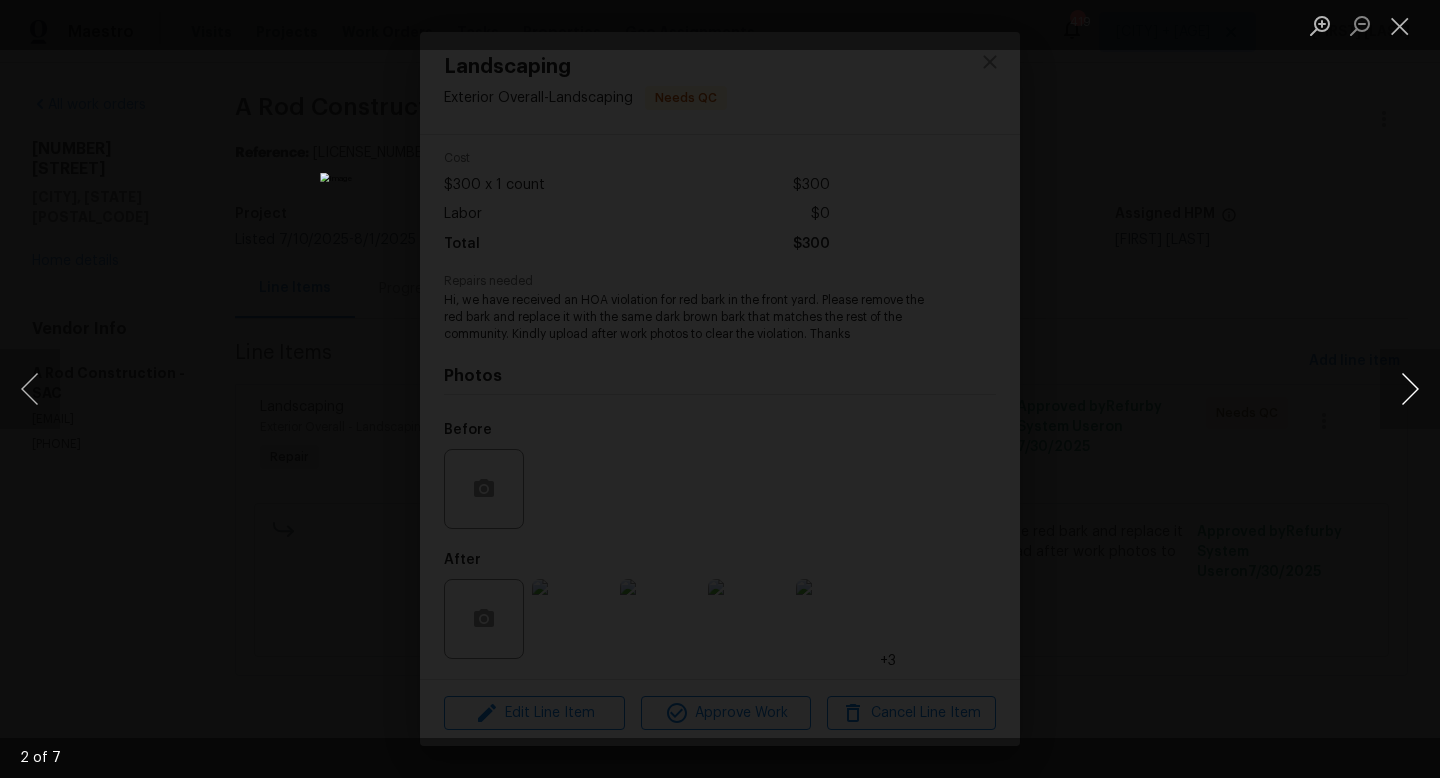 click at bounding box center [1410, 389] 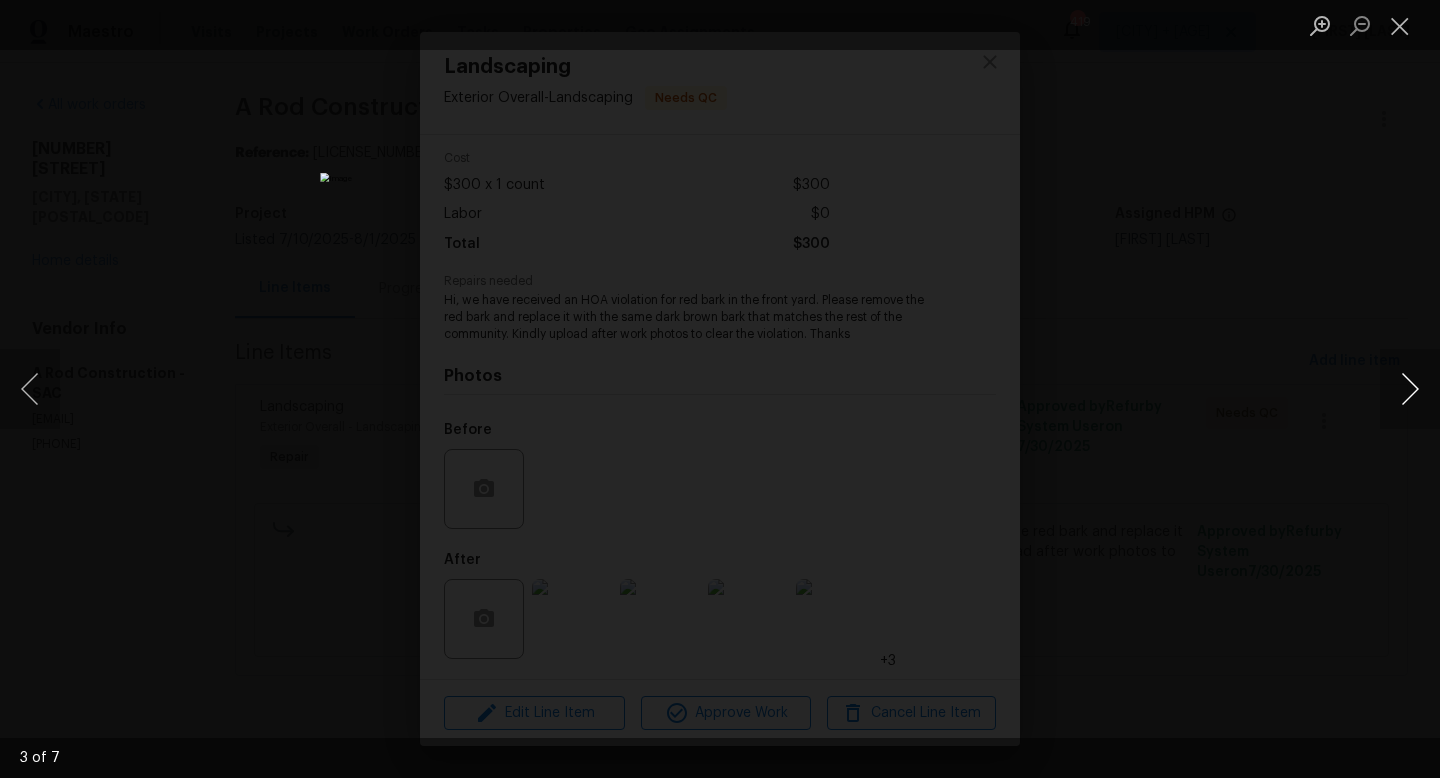 click at bounding box center [1410, 389] 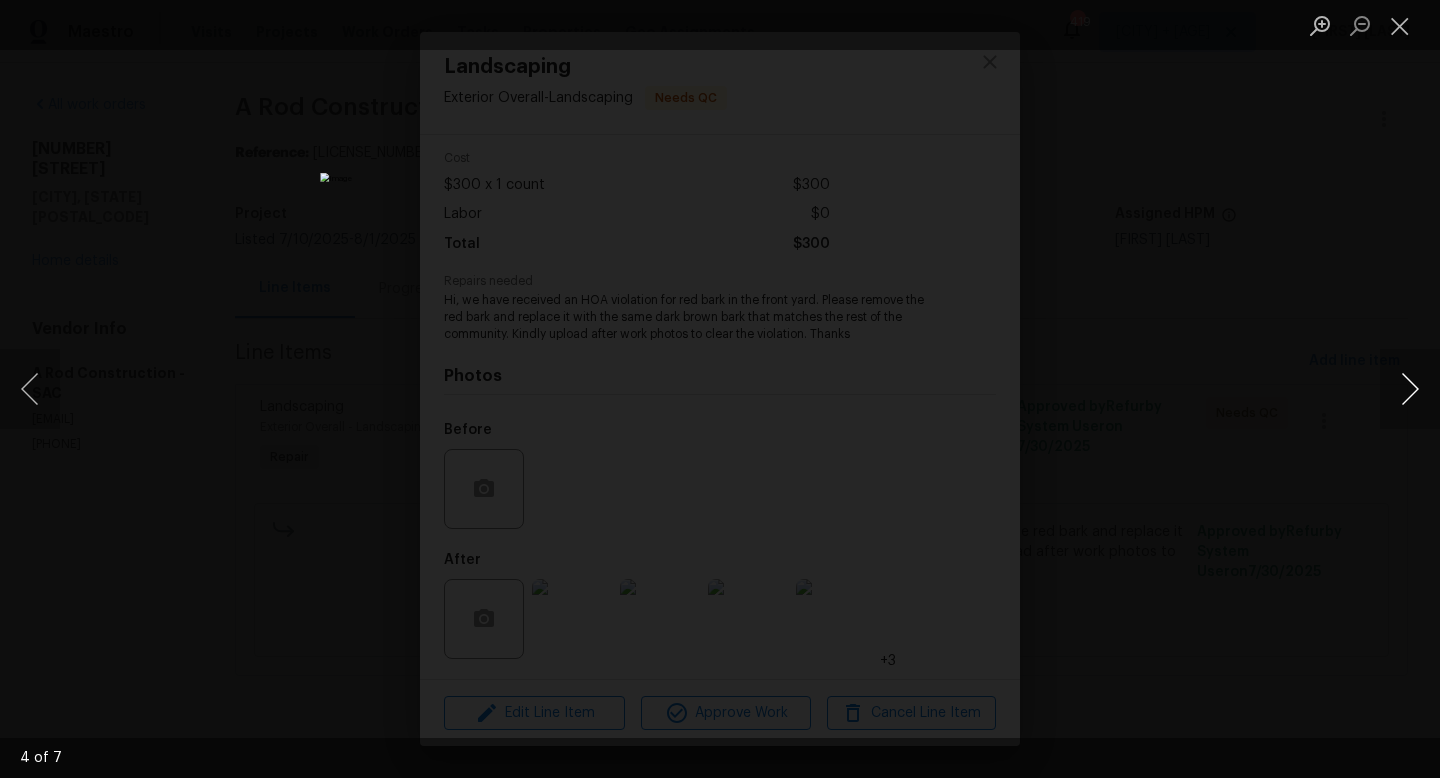 click at bounding box center (1410, 389) 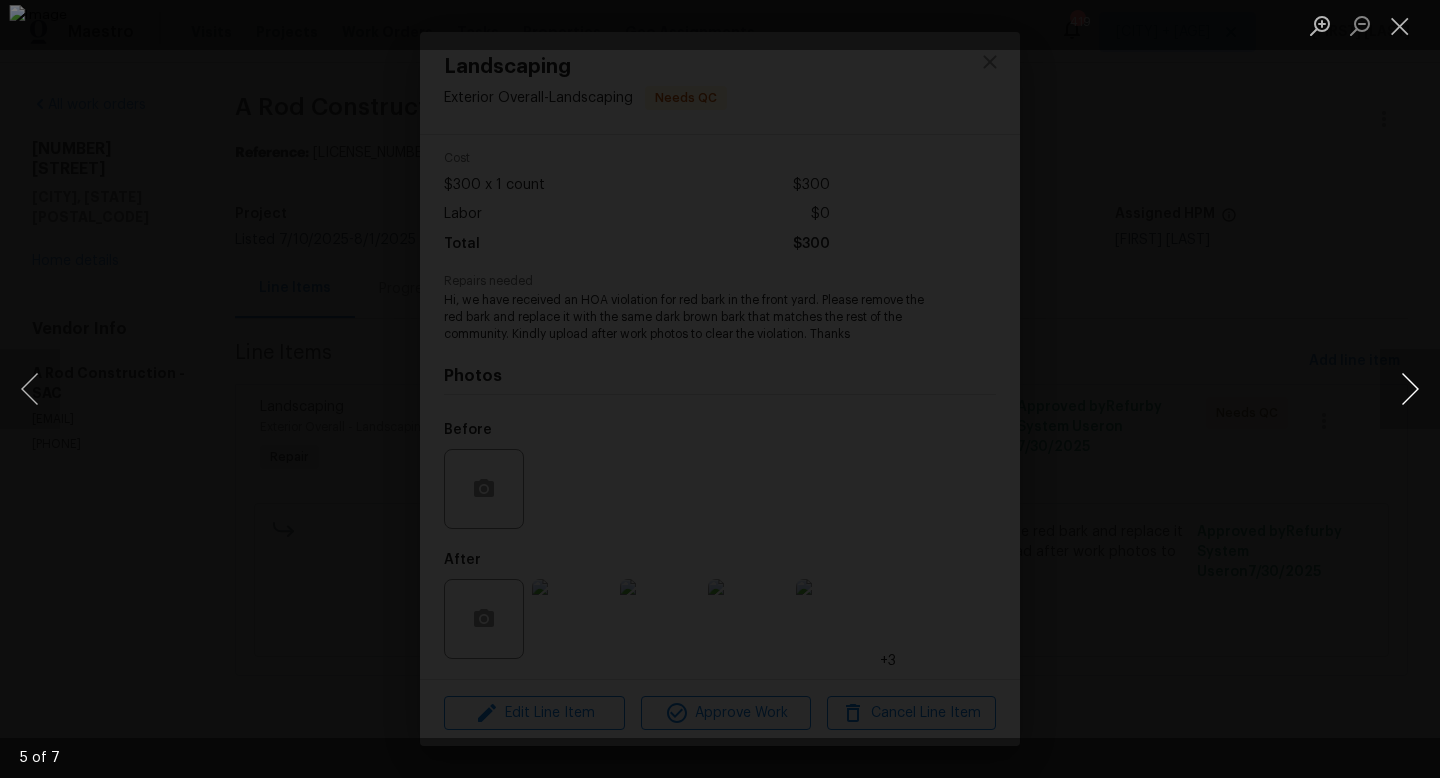 click at bounding box center (1410, 389) 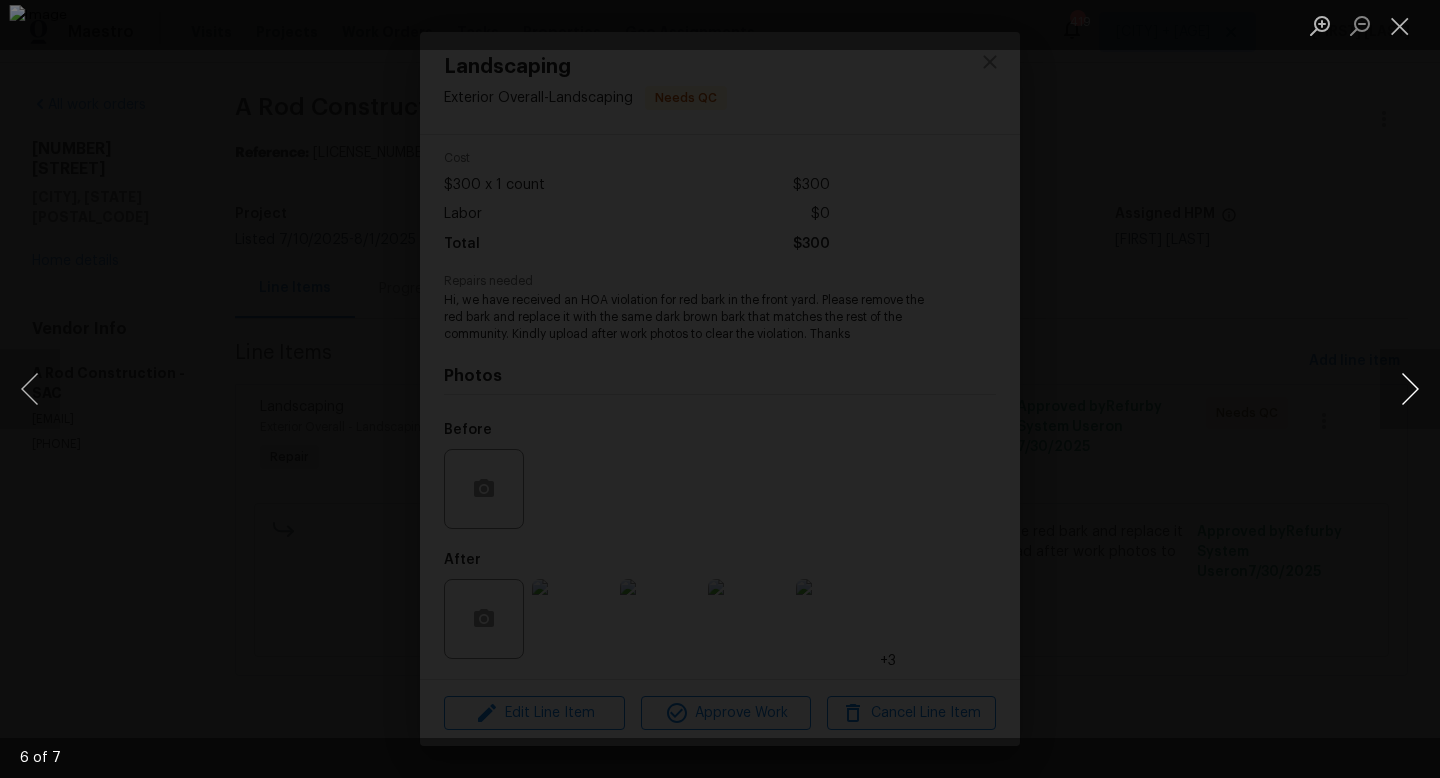 click at bounding box center (1410, 389) 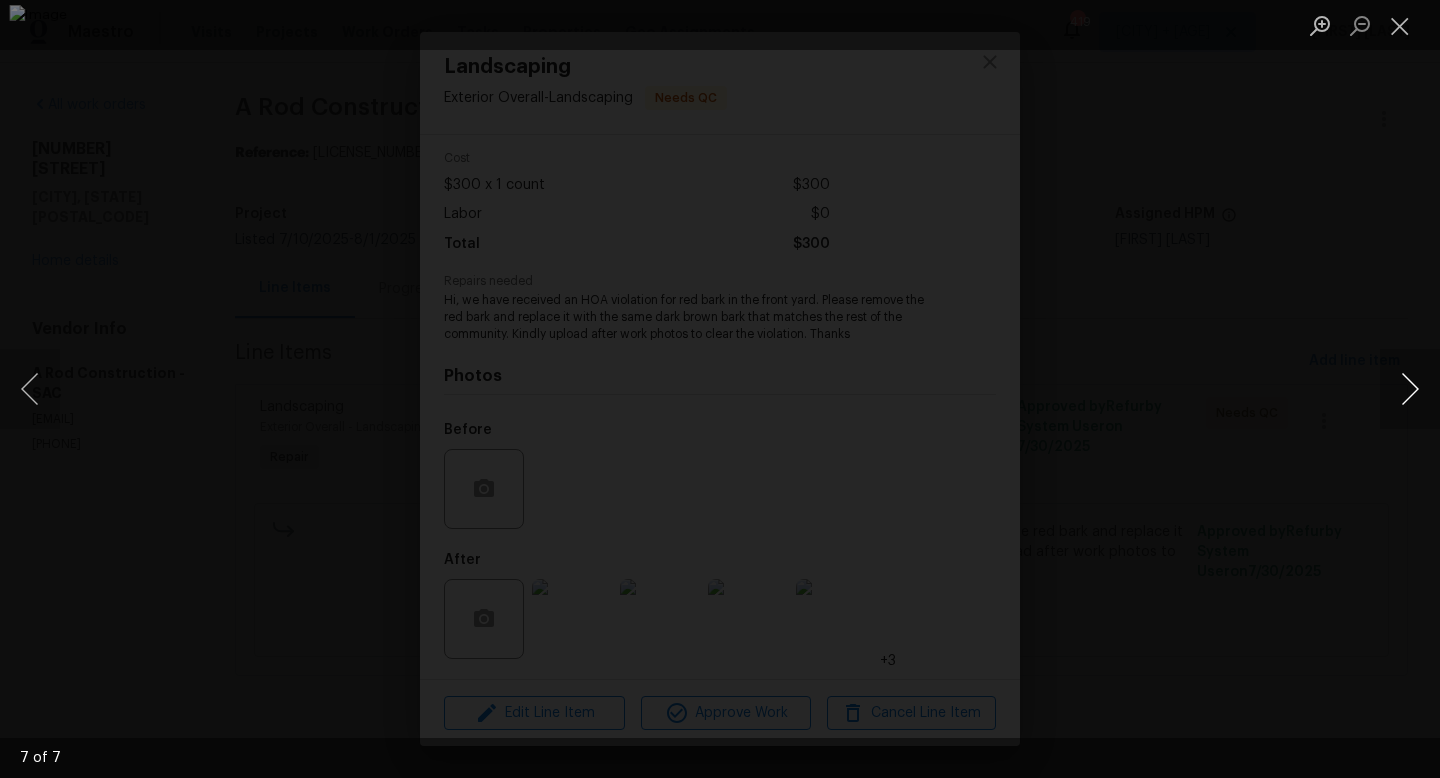 click at bounding box center [1410, 389] 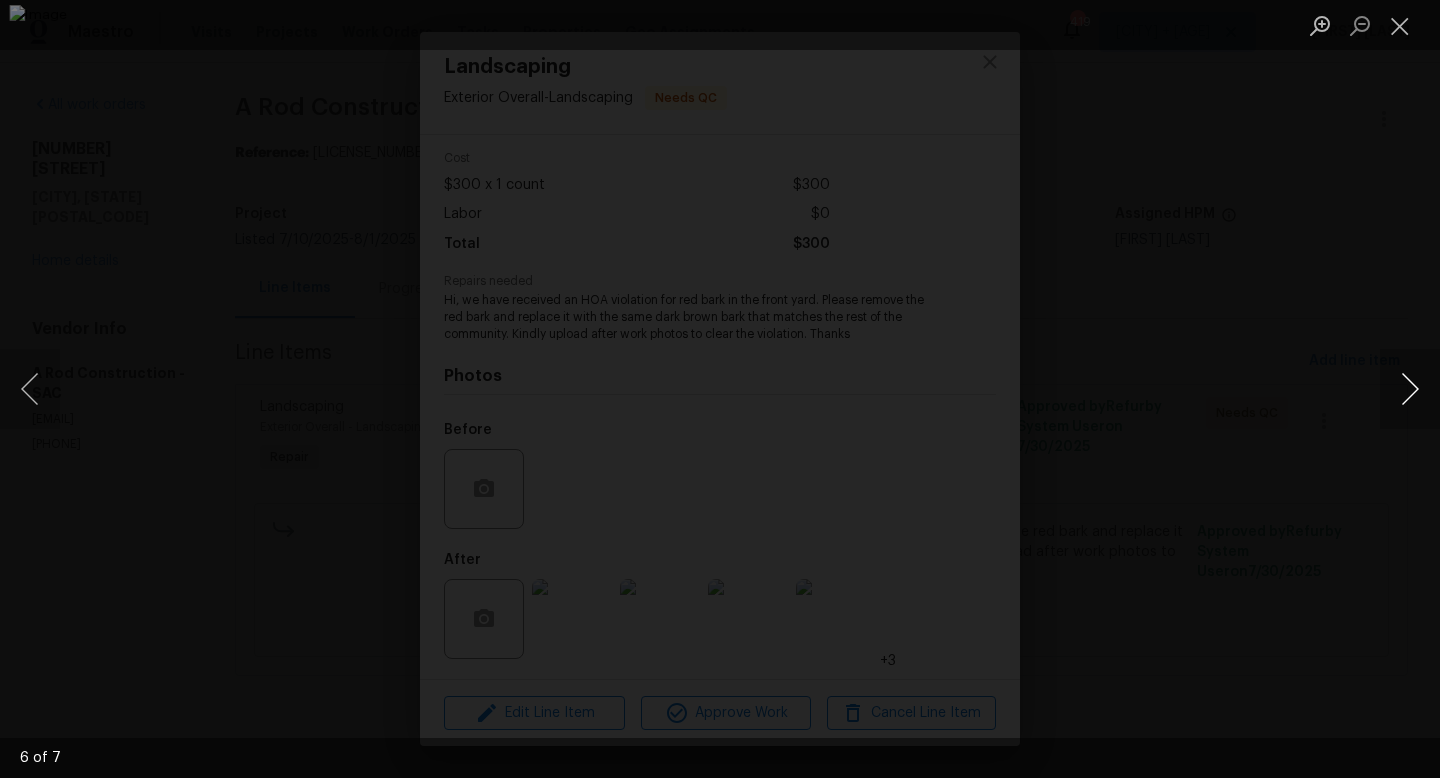 click at bounding box center (1410, 389) 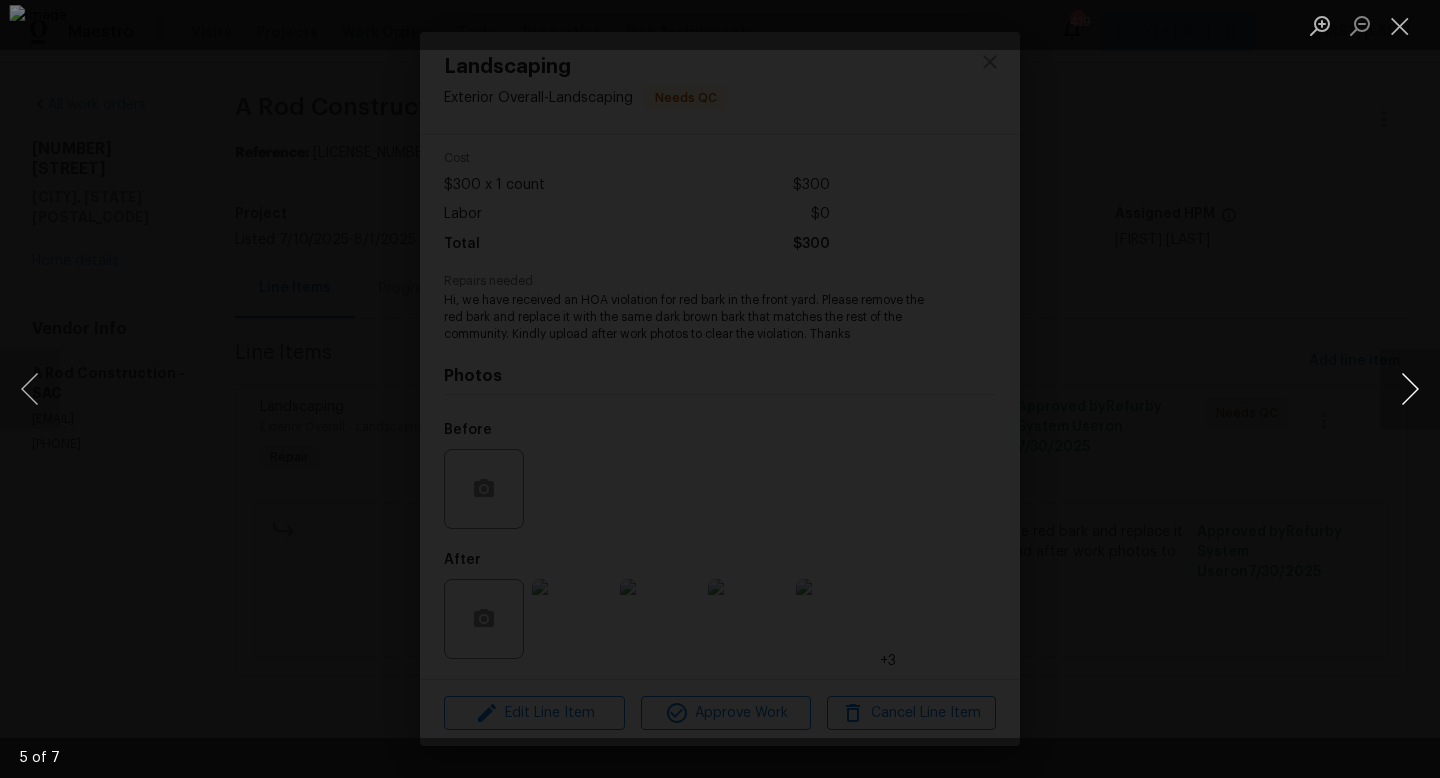click at bounding box center [1410, 389] 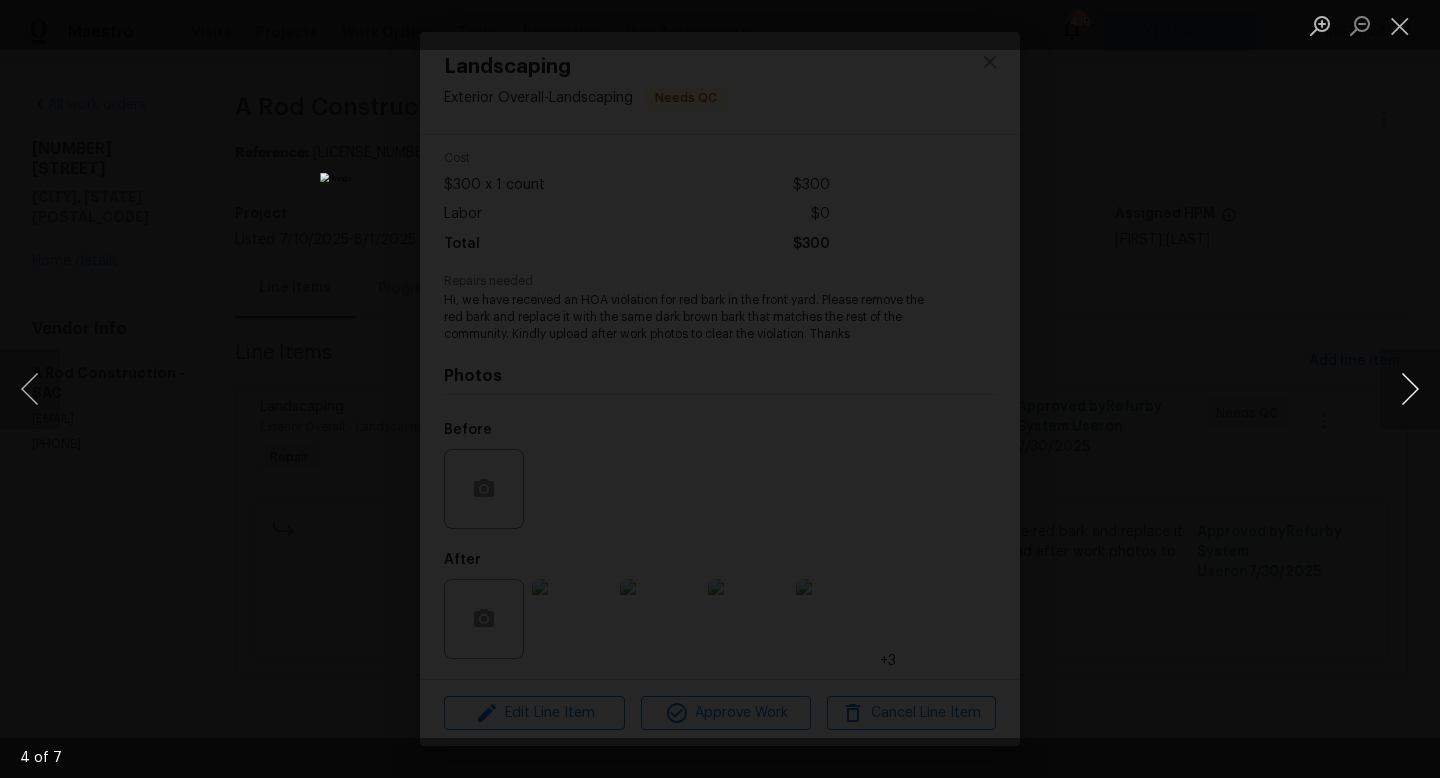 click at bounding box center [1410, 389] 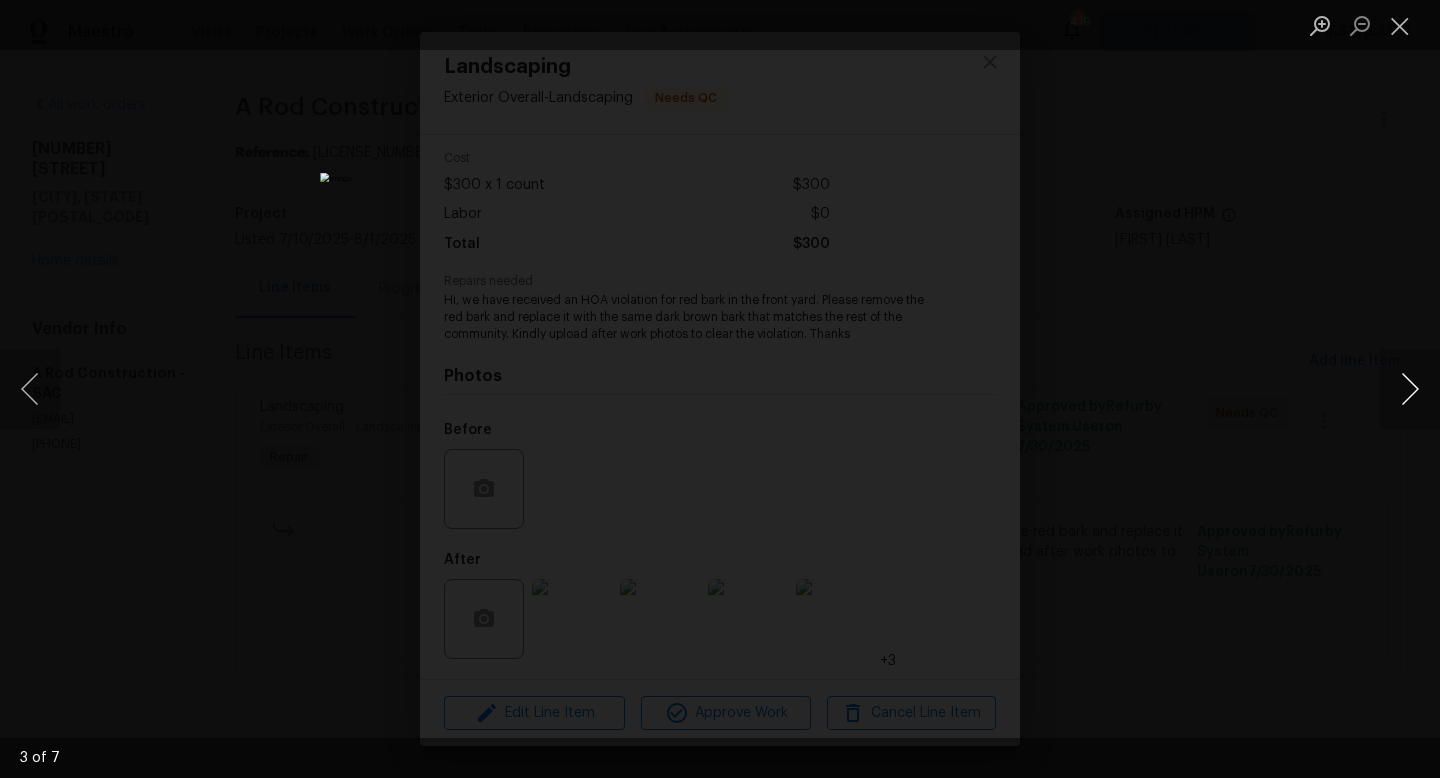 click at bounding box center (1410, 389) 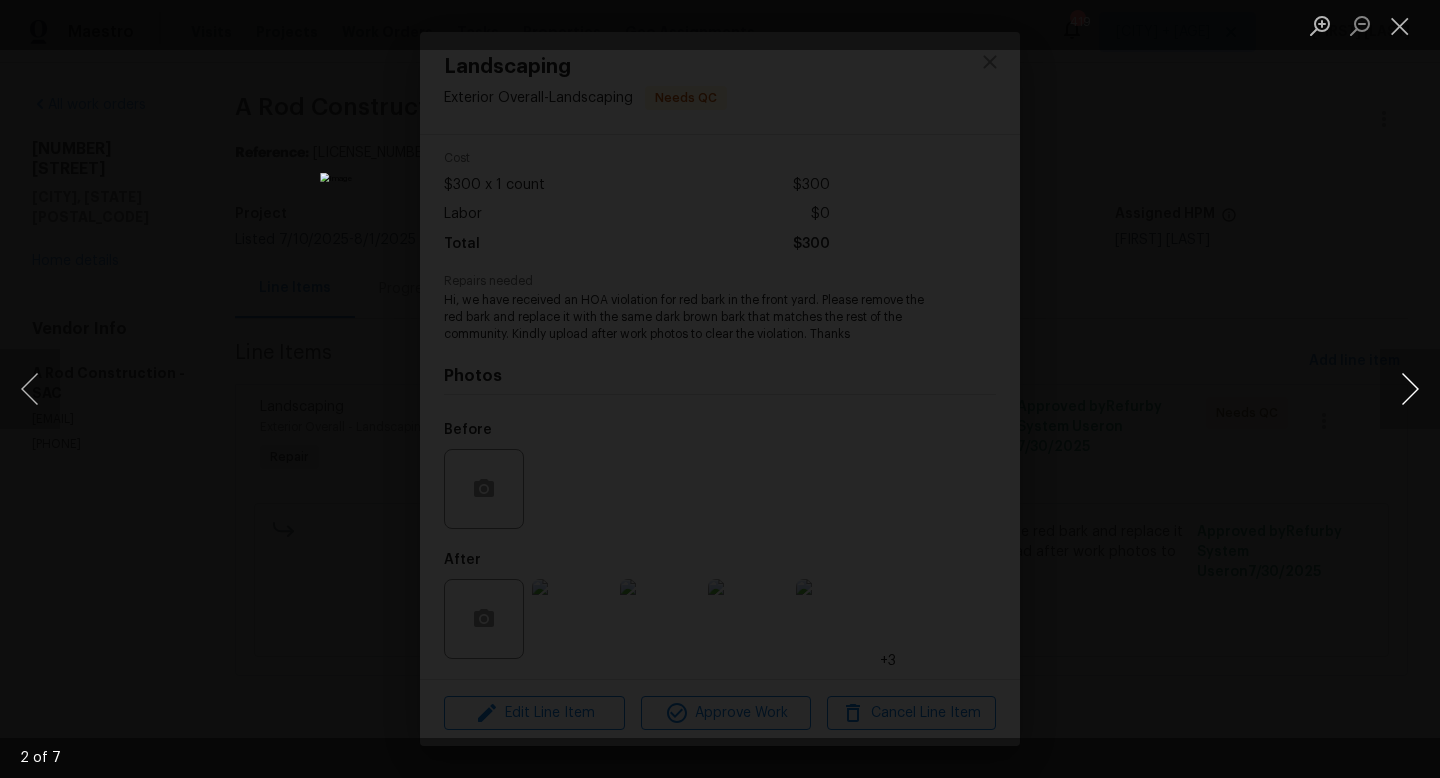 click at bounding box center [1410, 389] 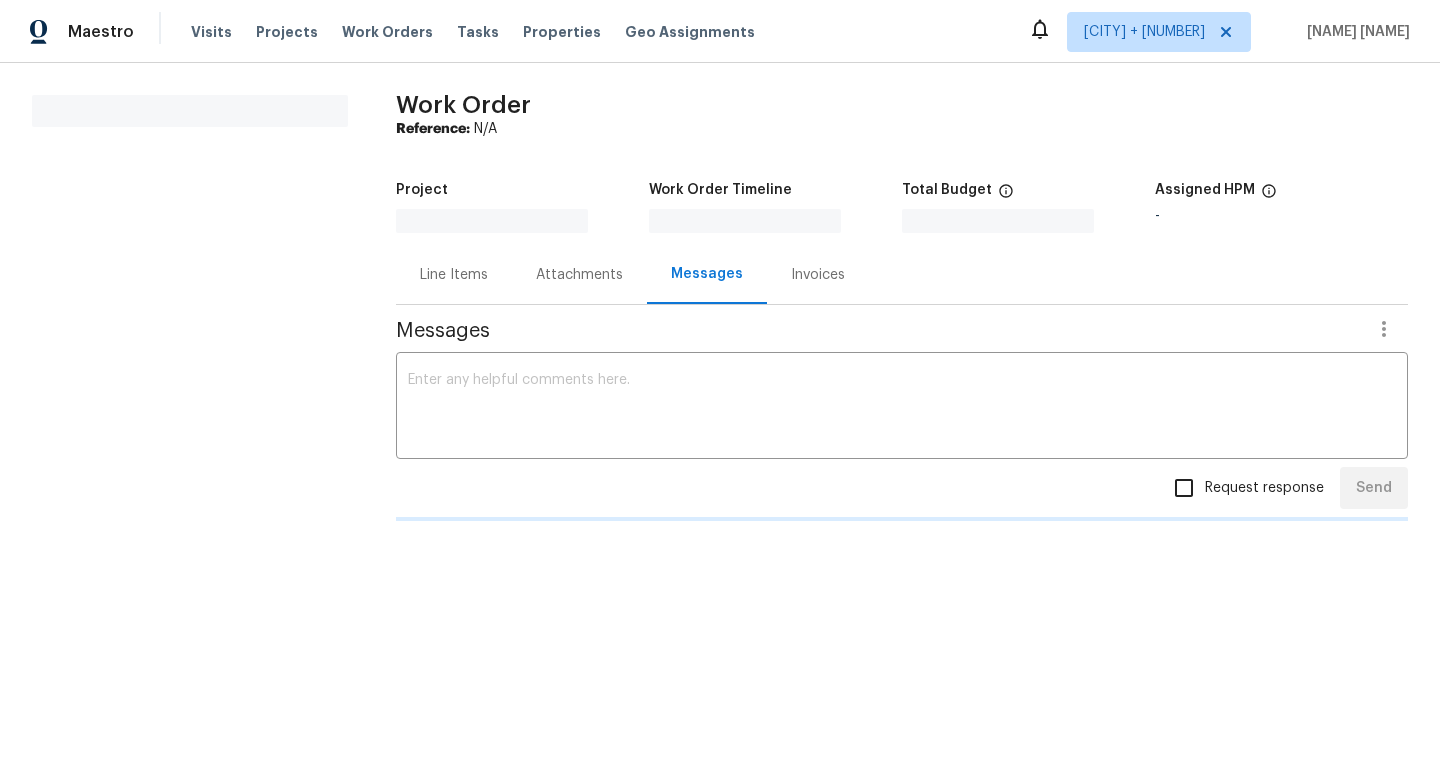scroll, scrollTop: 0, scrollLeft: 0, axis: both 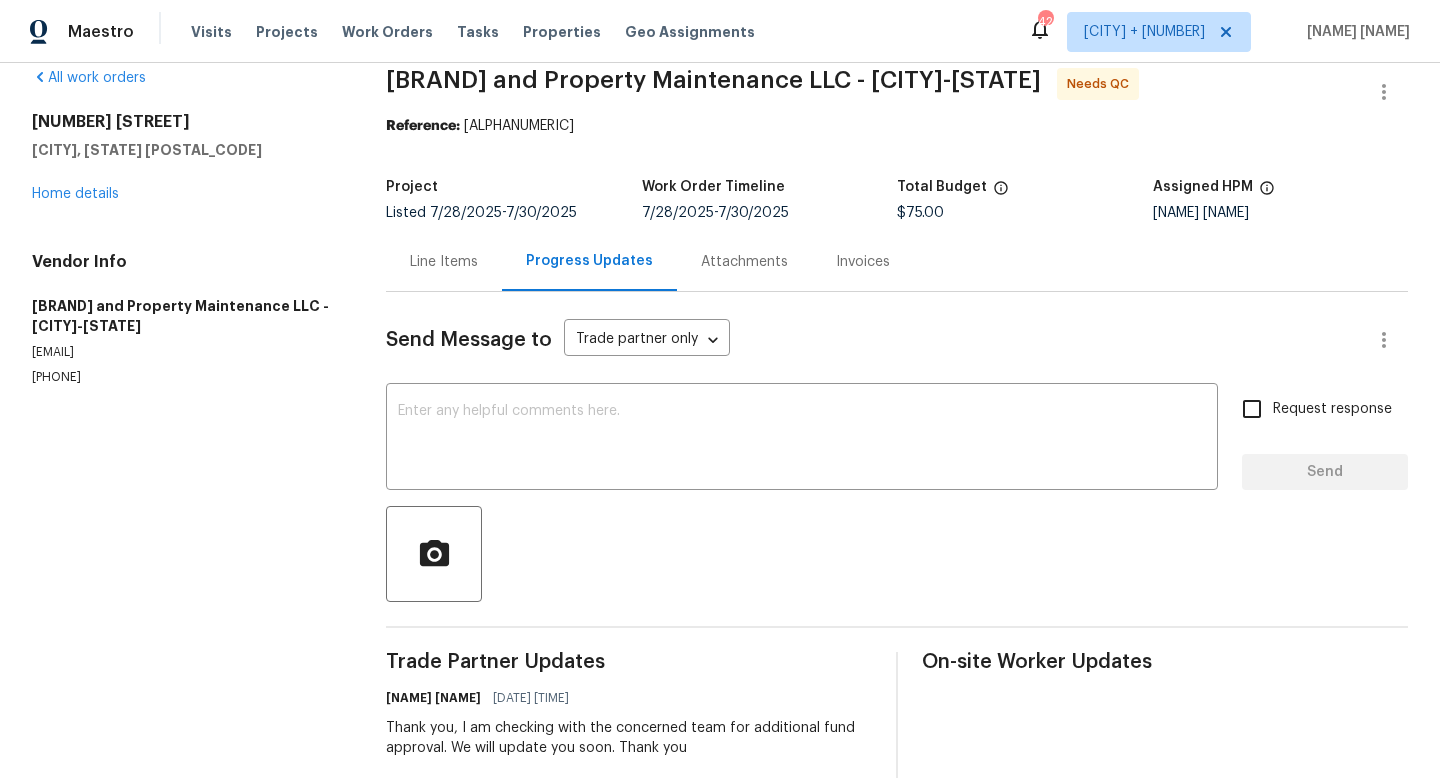 click on "Line Items" at bounding box center [444, 262] 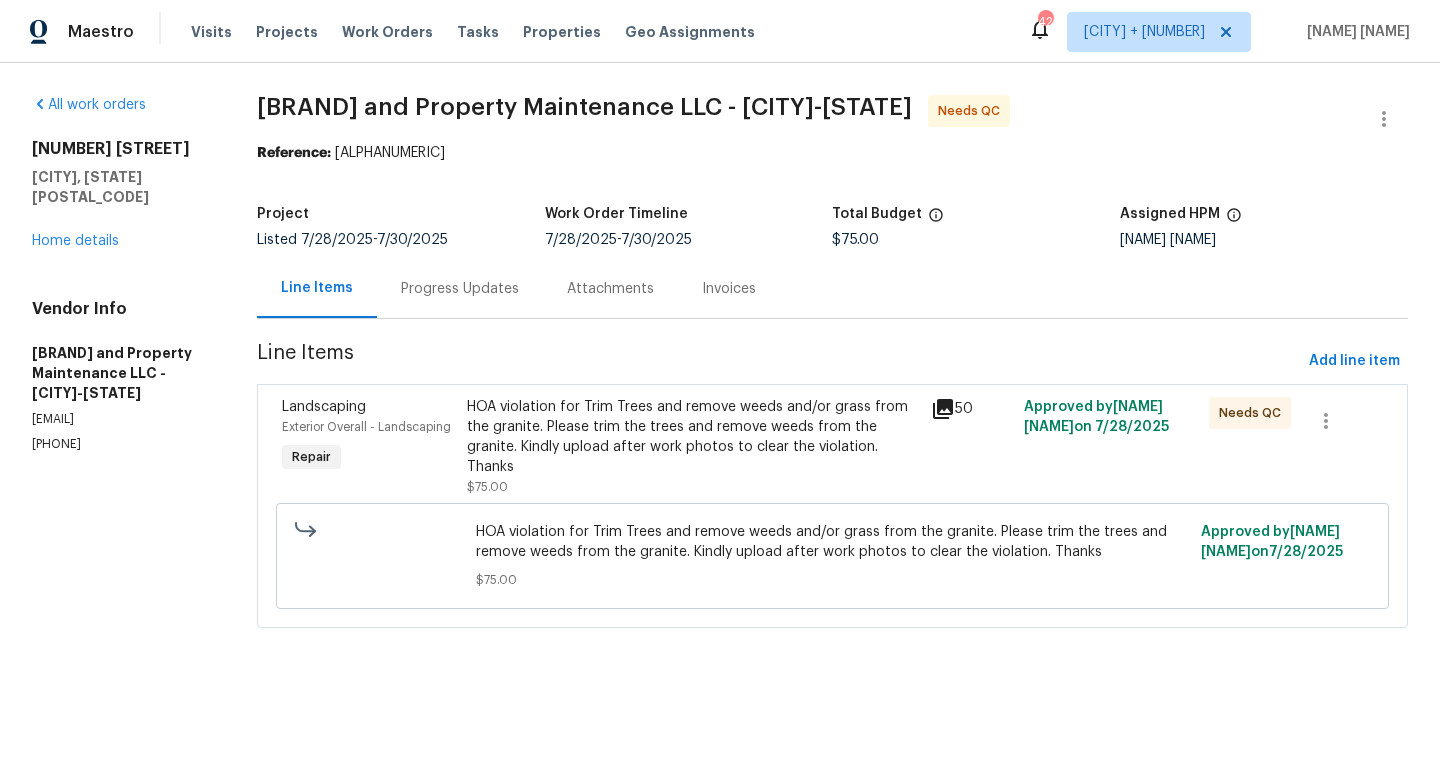 click on "Progress Updates" at bounding box center [460, 289] 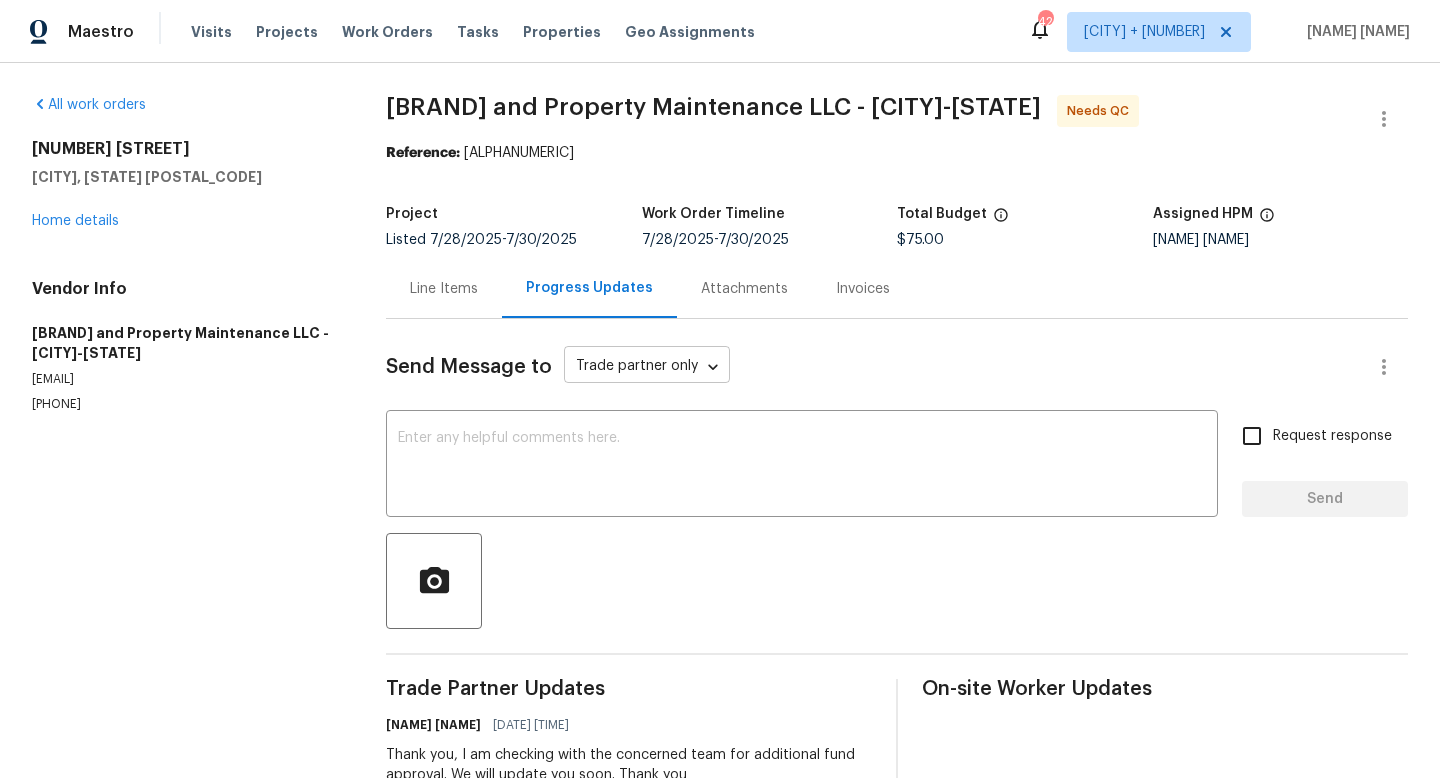 scroll, scrollTop: 161, scrollLeft: 0, axis: vertical 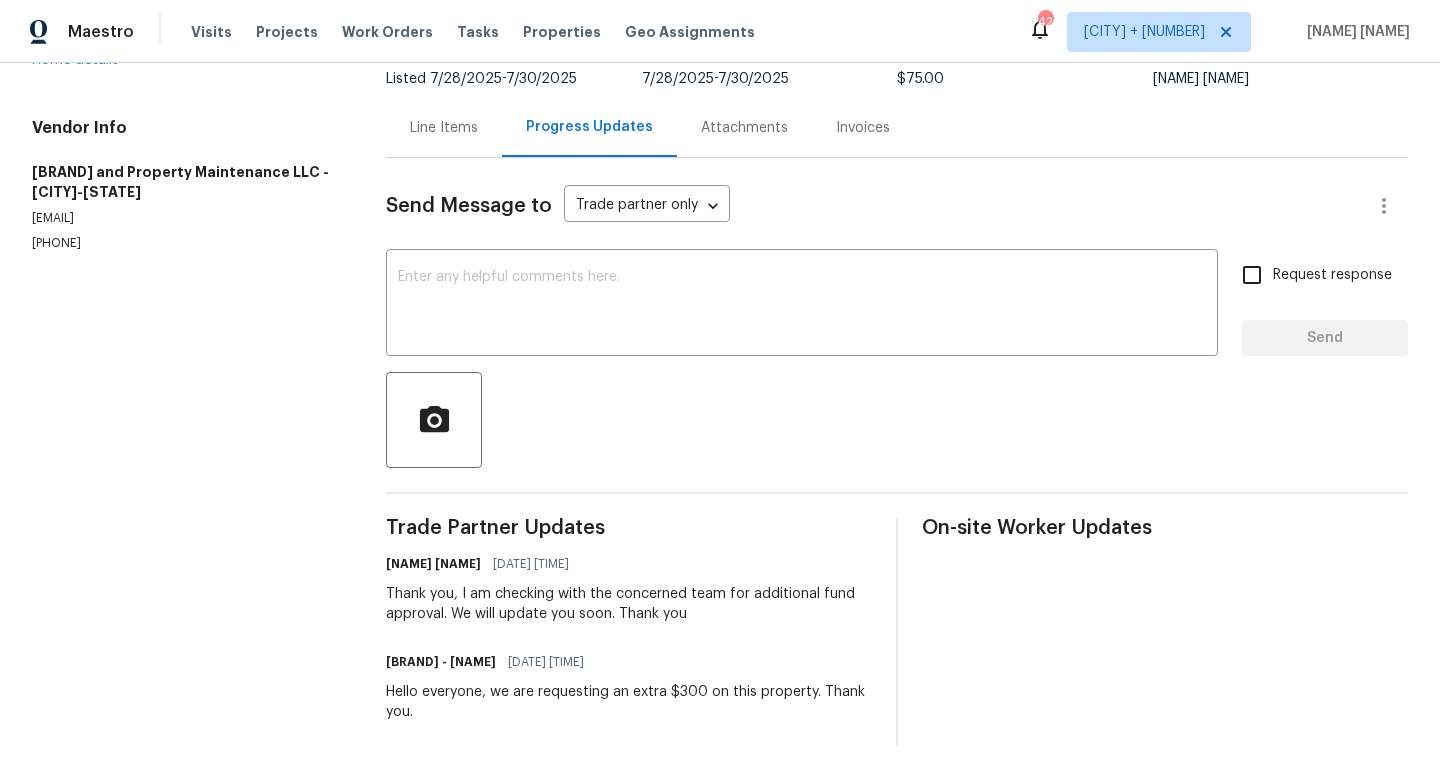 click on "Line Items" at bounding box center [444, 128] 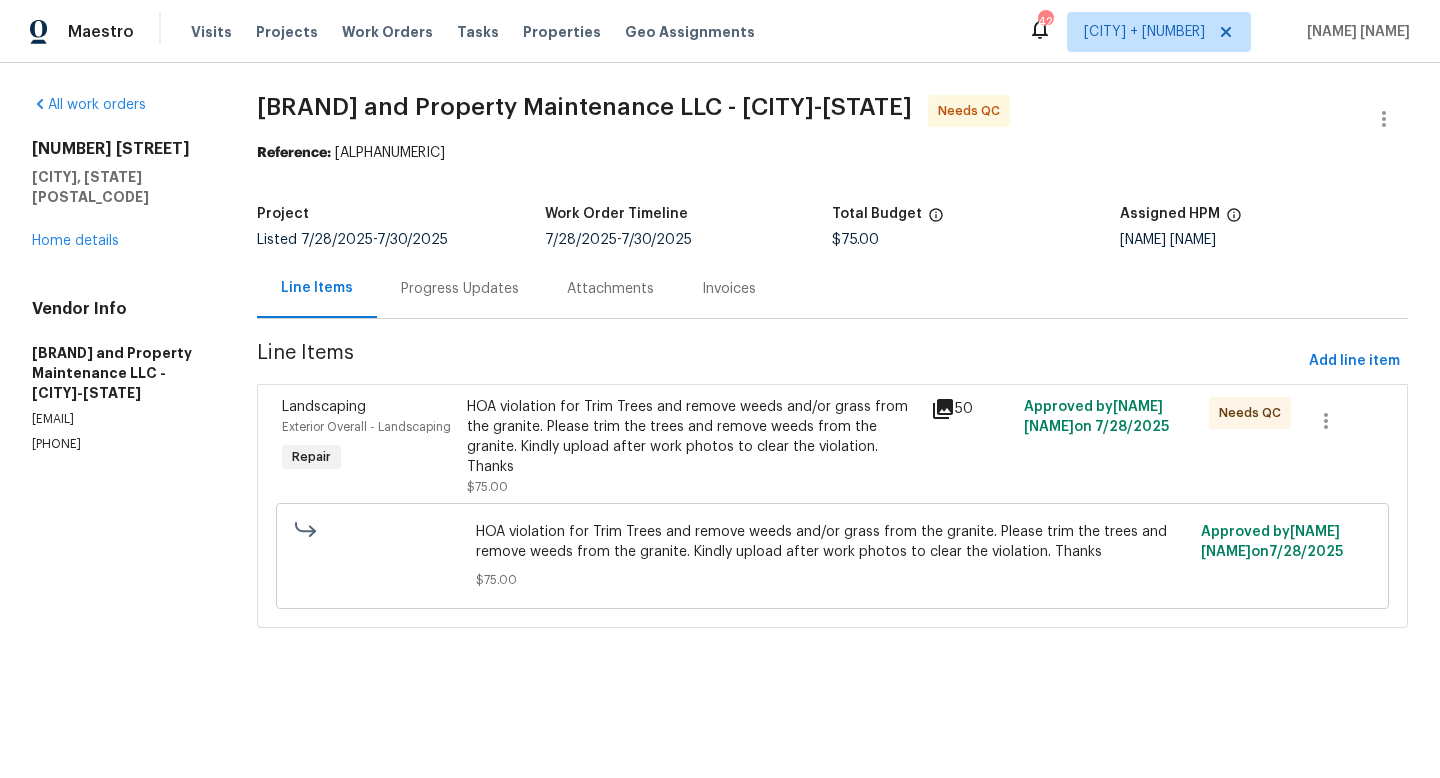 click on "HOA violation for Trim Trees and remove weeds and/or grass from the granite. Please trim the trees and remove weeds from the granite. Kindly upload after work photos to clear the violation. Thanks" at bounding box center [693, 437] 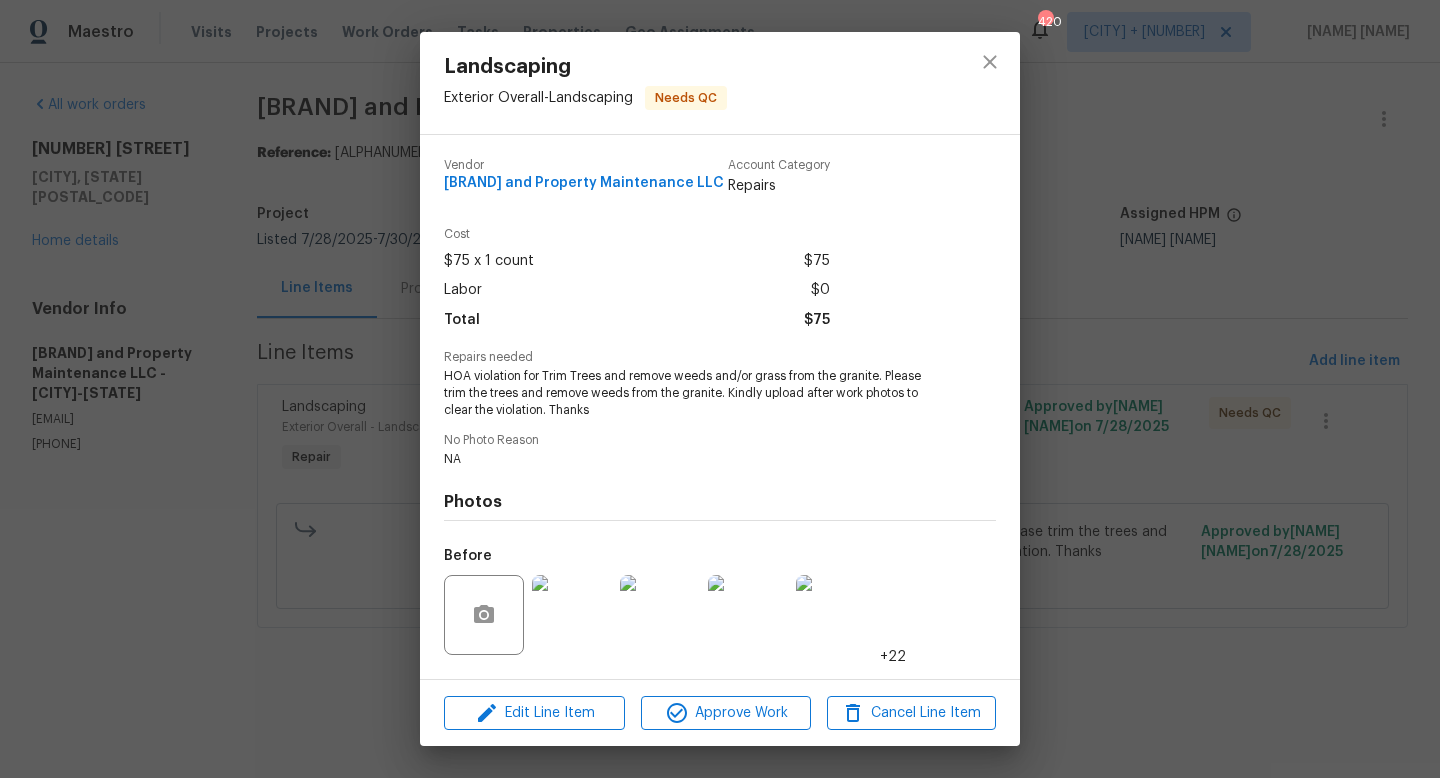 scroll, scrollTop: 139, scrollLeft: 0, axis: vertical 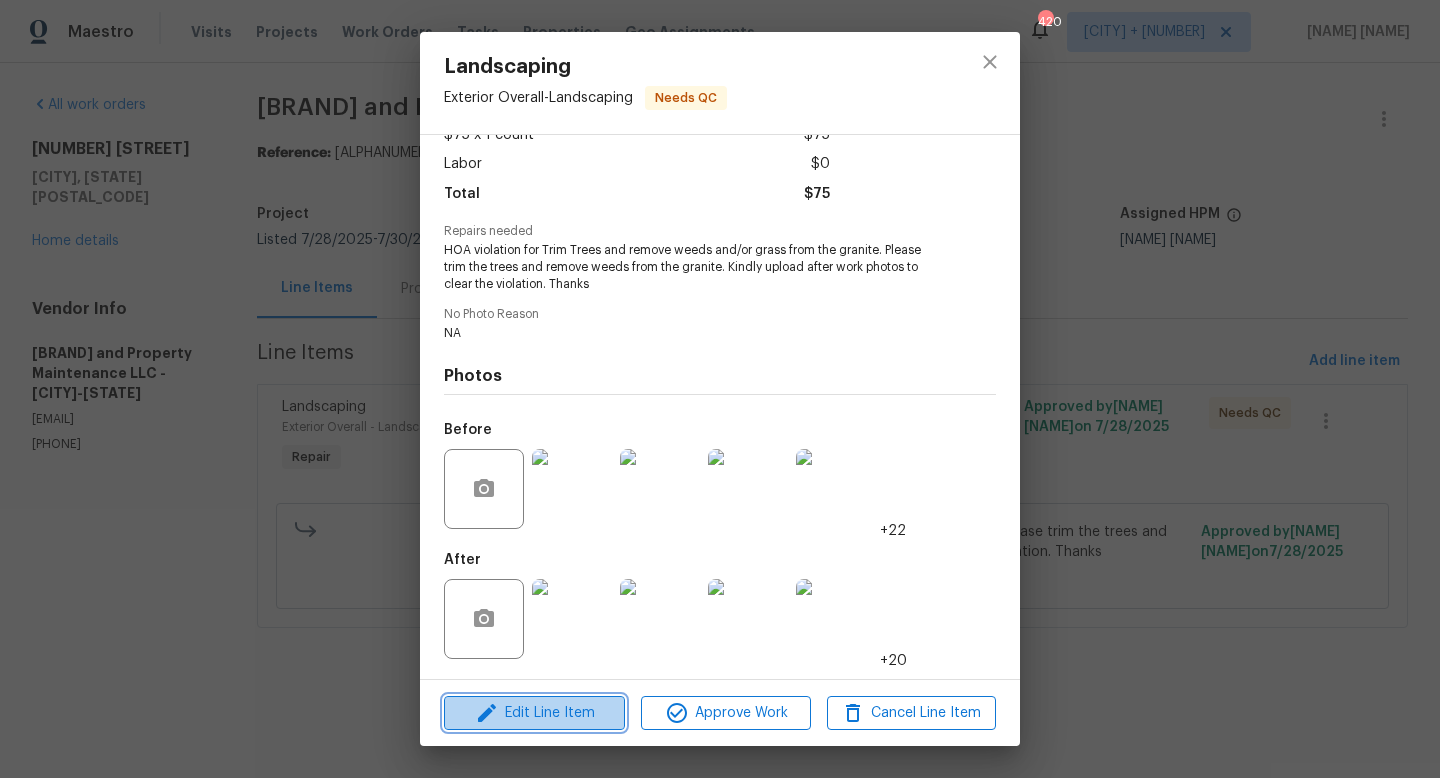 click on "Edit Line Item" at bounding box center [534, 713] 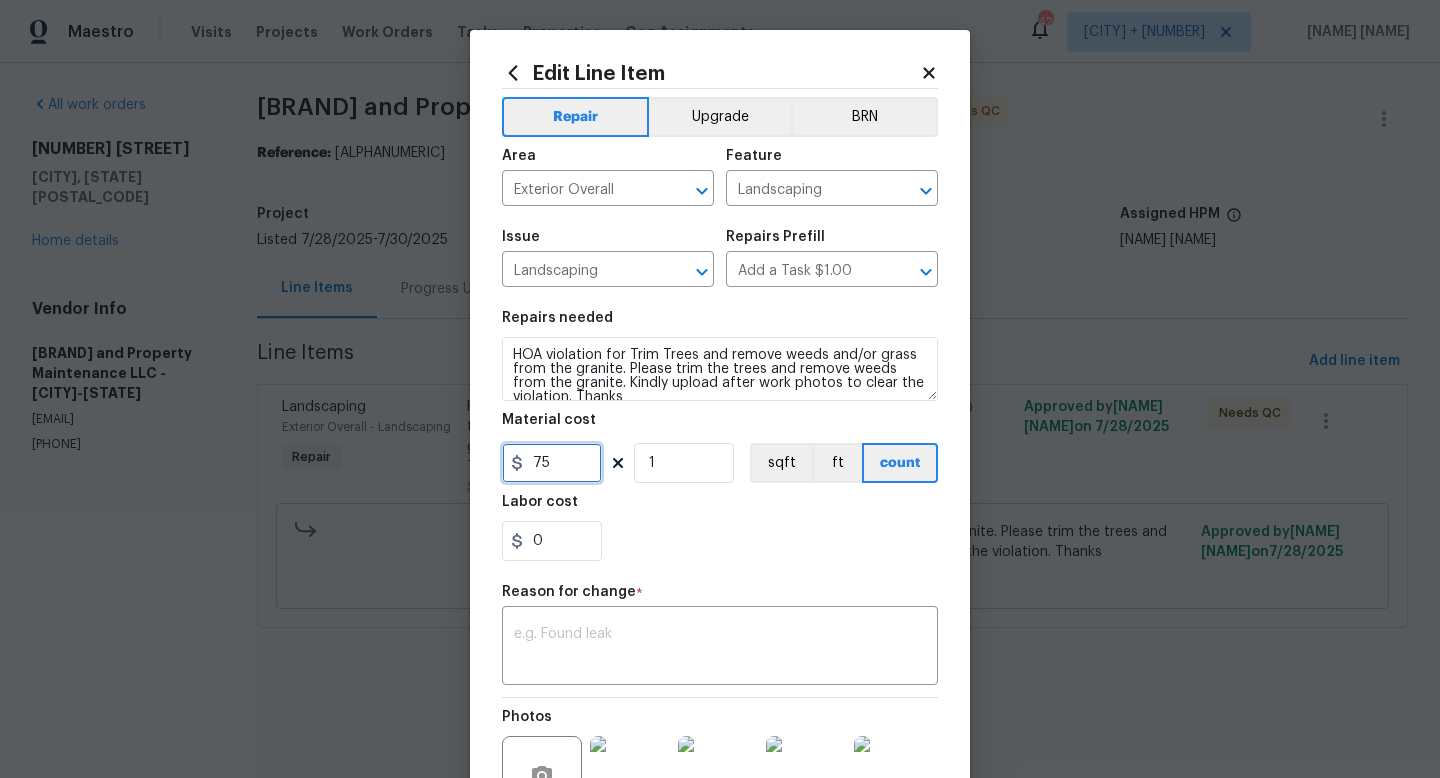 click on "75" at bounding box center [552, 463] 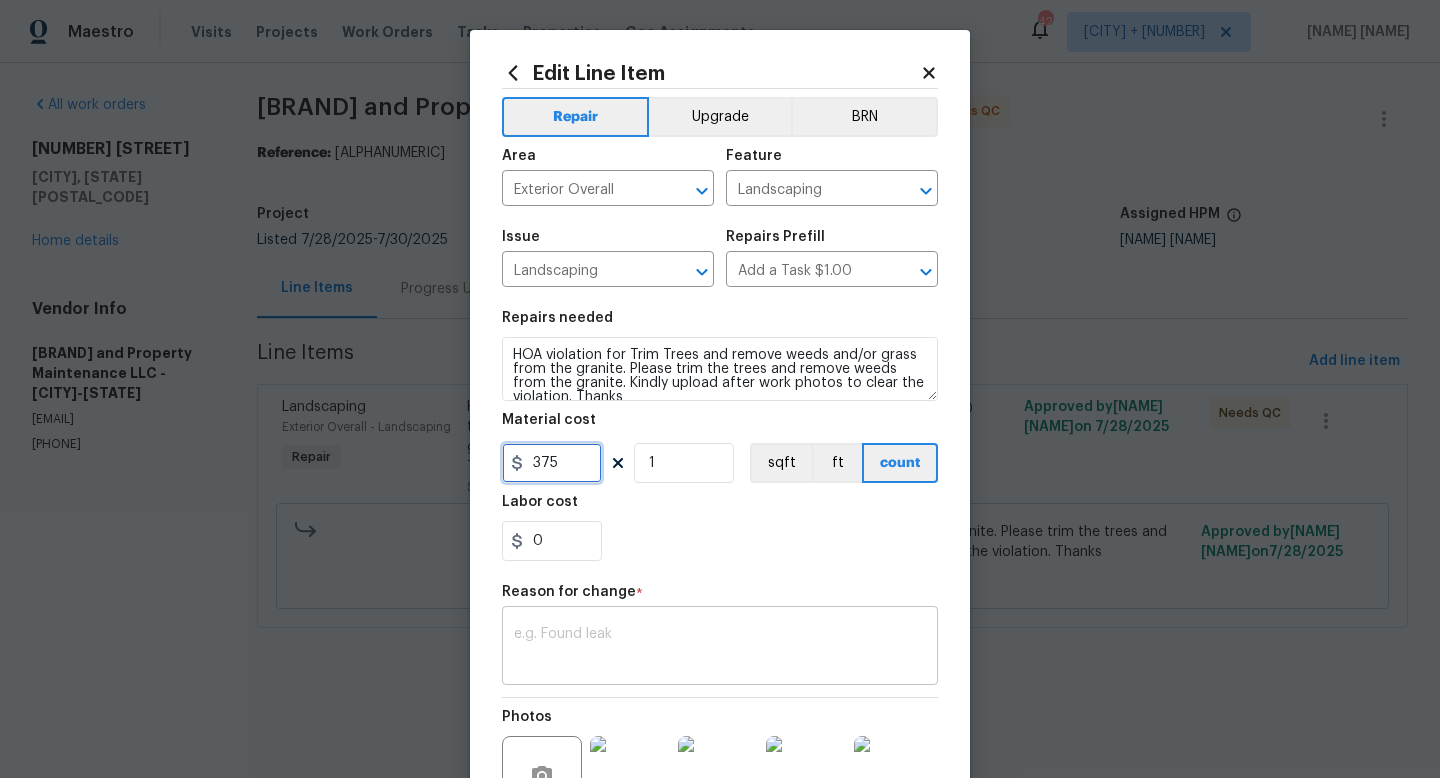 type on "375" 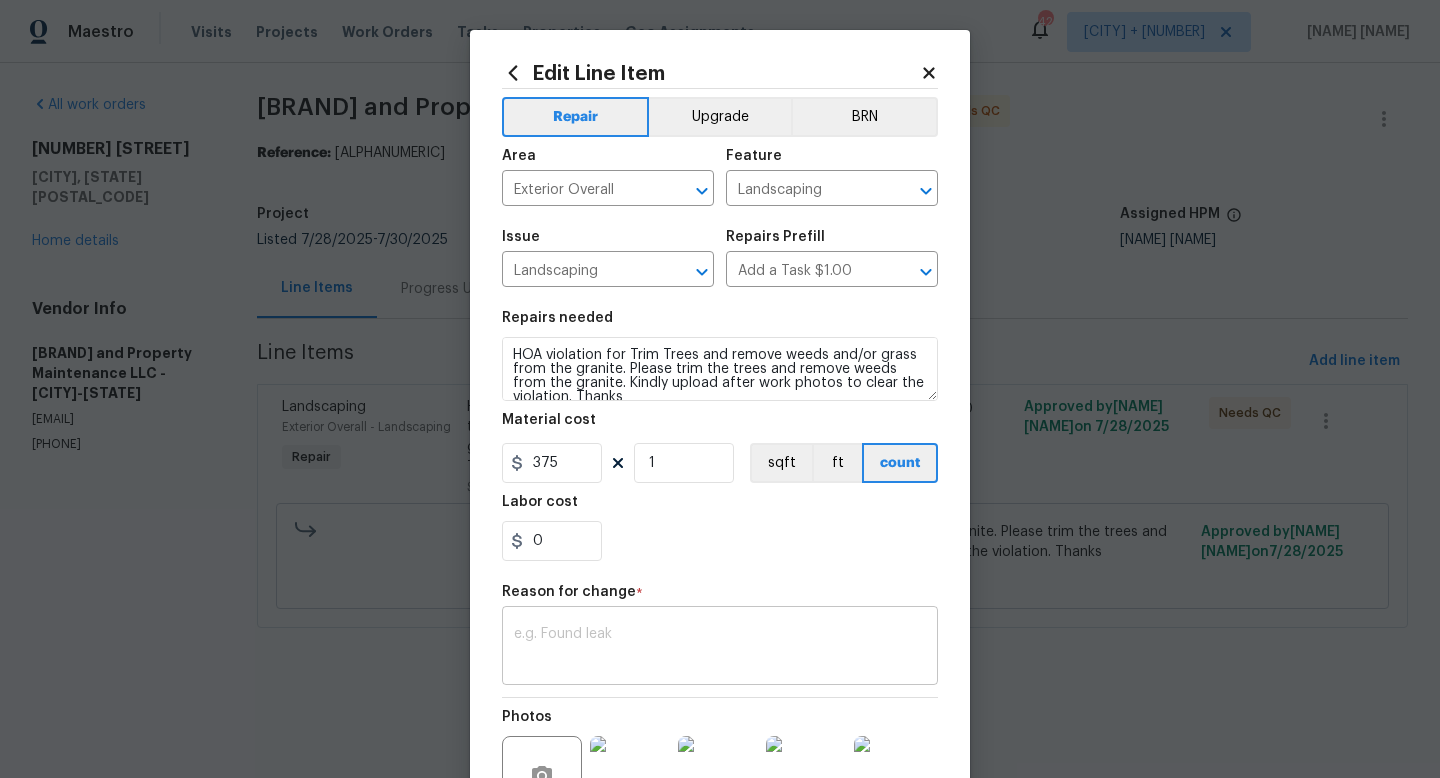 click on "x ​" at bounding box center [720, 648] 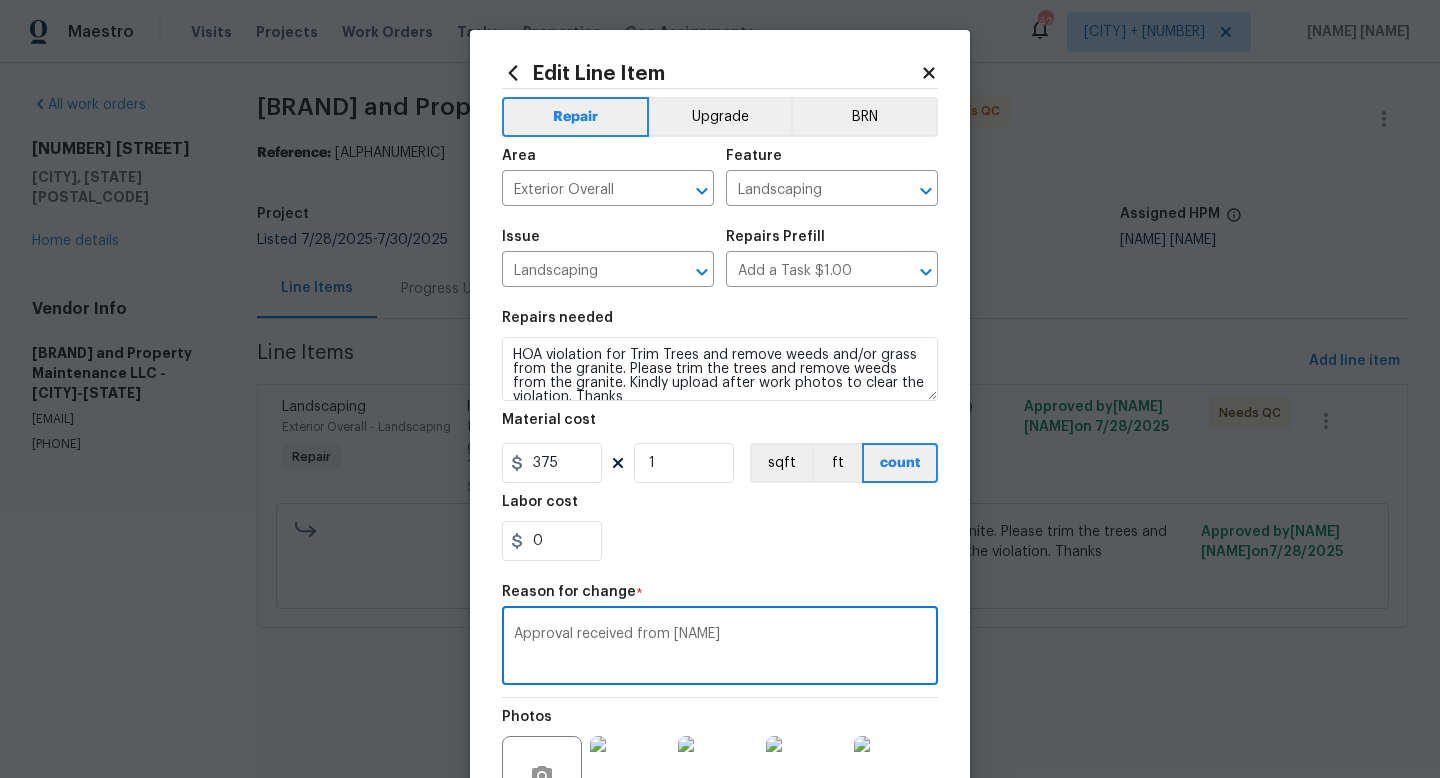 scroll, scrollTop: 228, scrollLeft: 0, axis: vertical 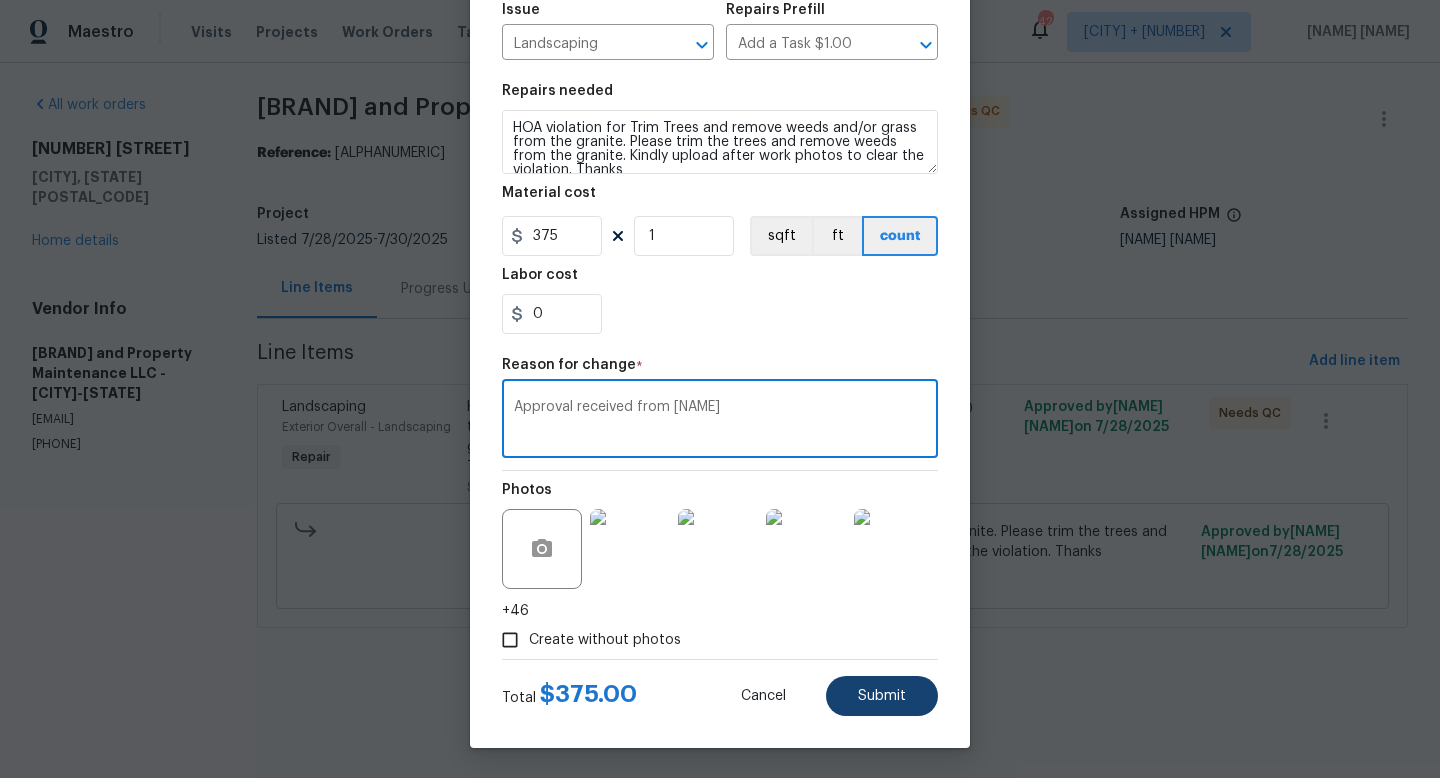 type on "Approval received from [NAME]" 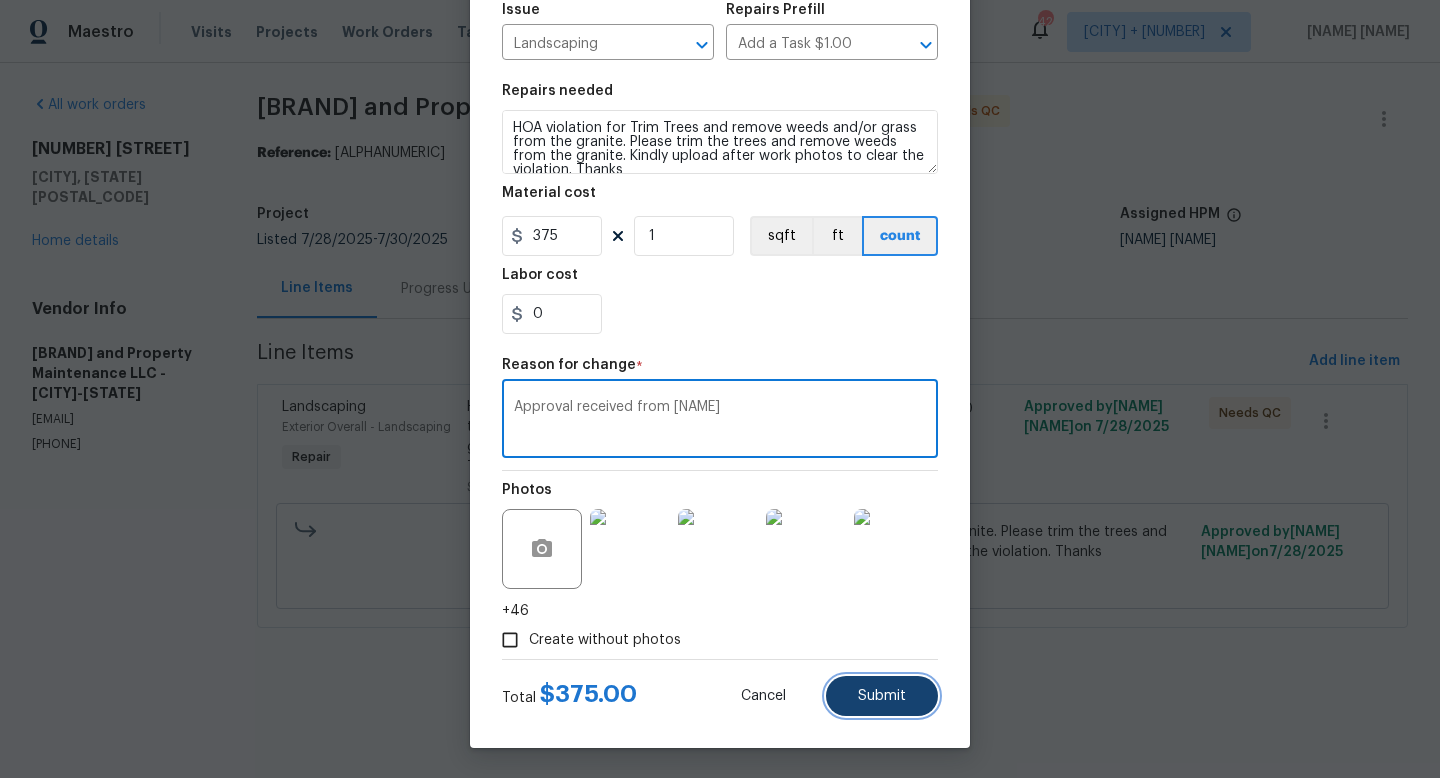 click on "Submit" at bounding box center [882, 696] 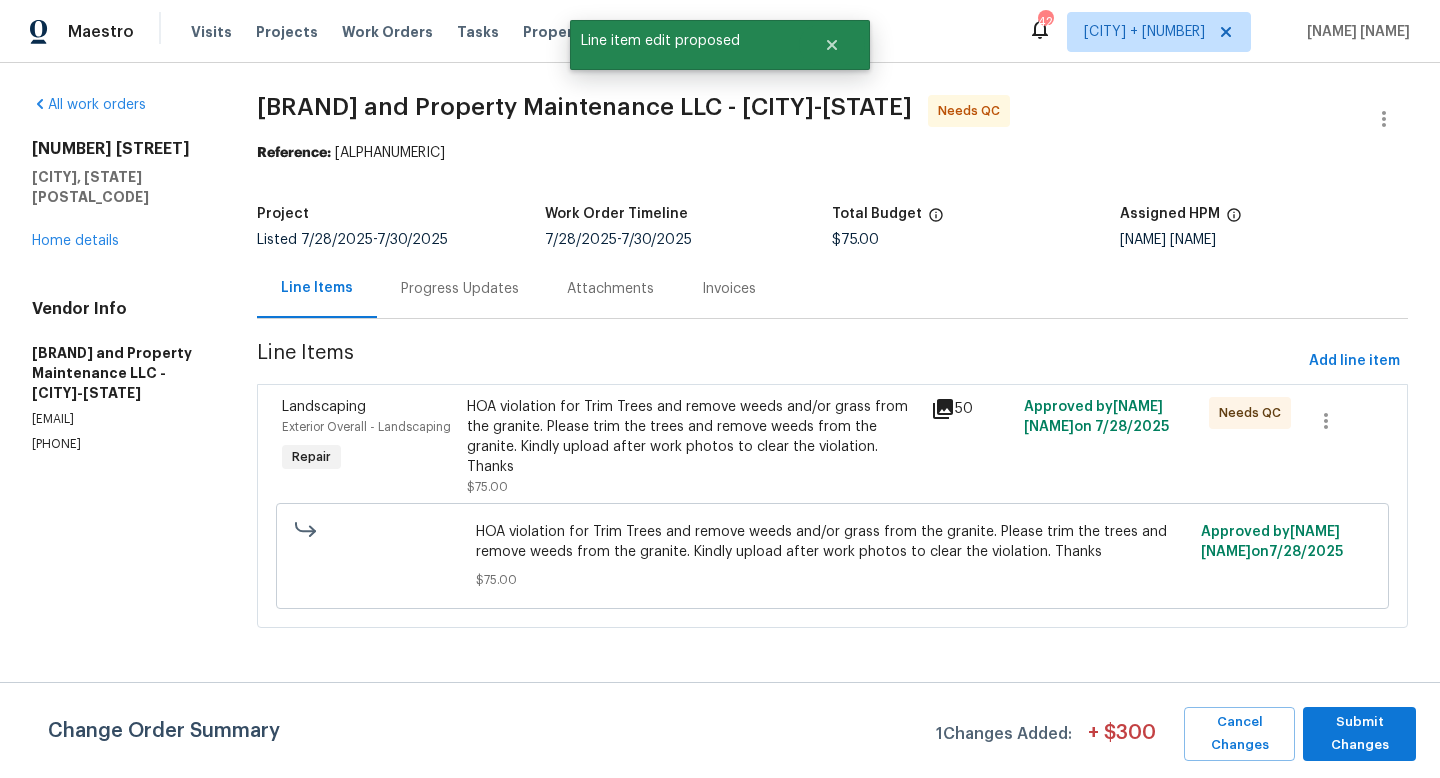 scroll, scrollTop: 0, scrollLeft: 0, axis: both 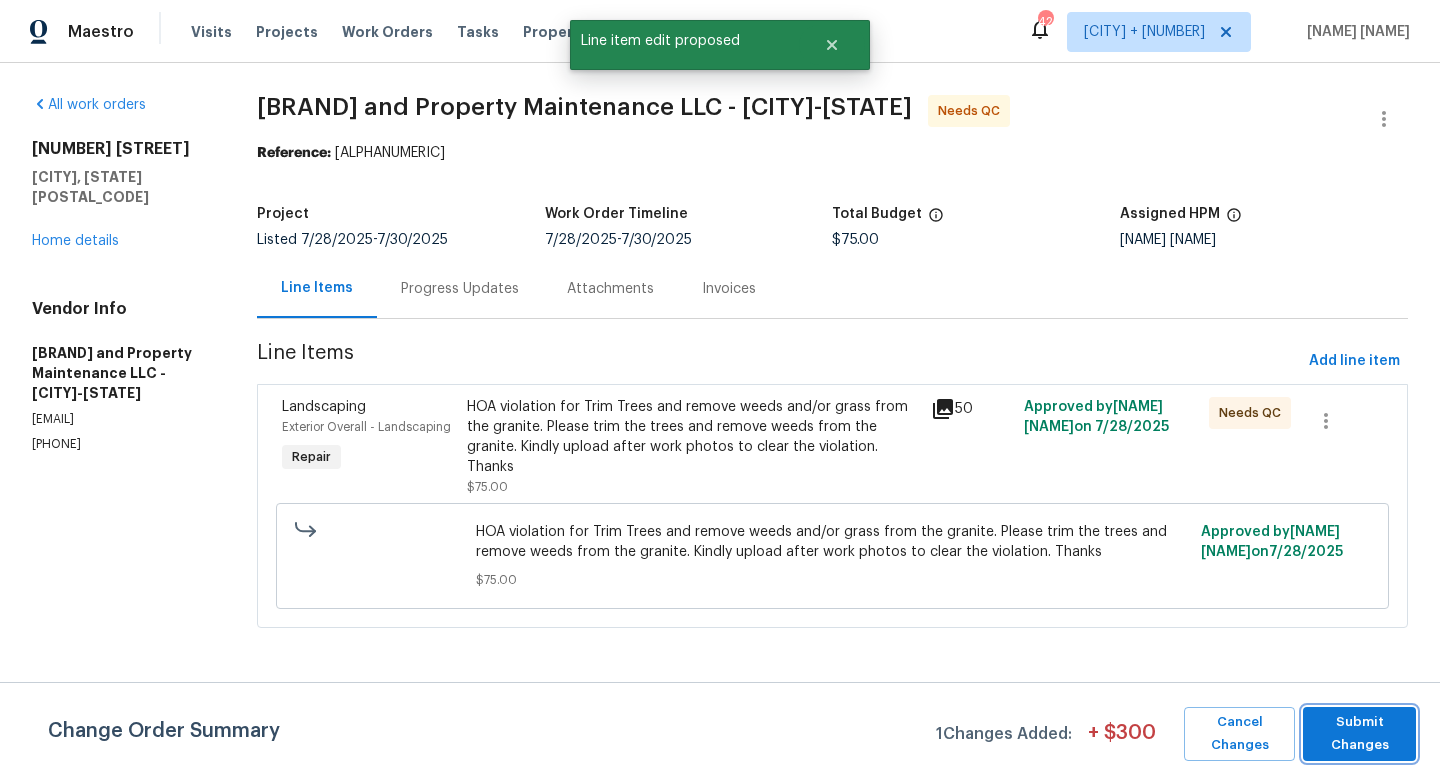 click on "Submit Changes" at bounding box center (1359, 734) 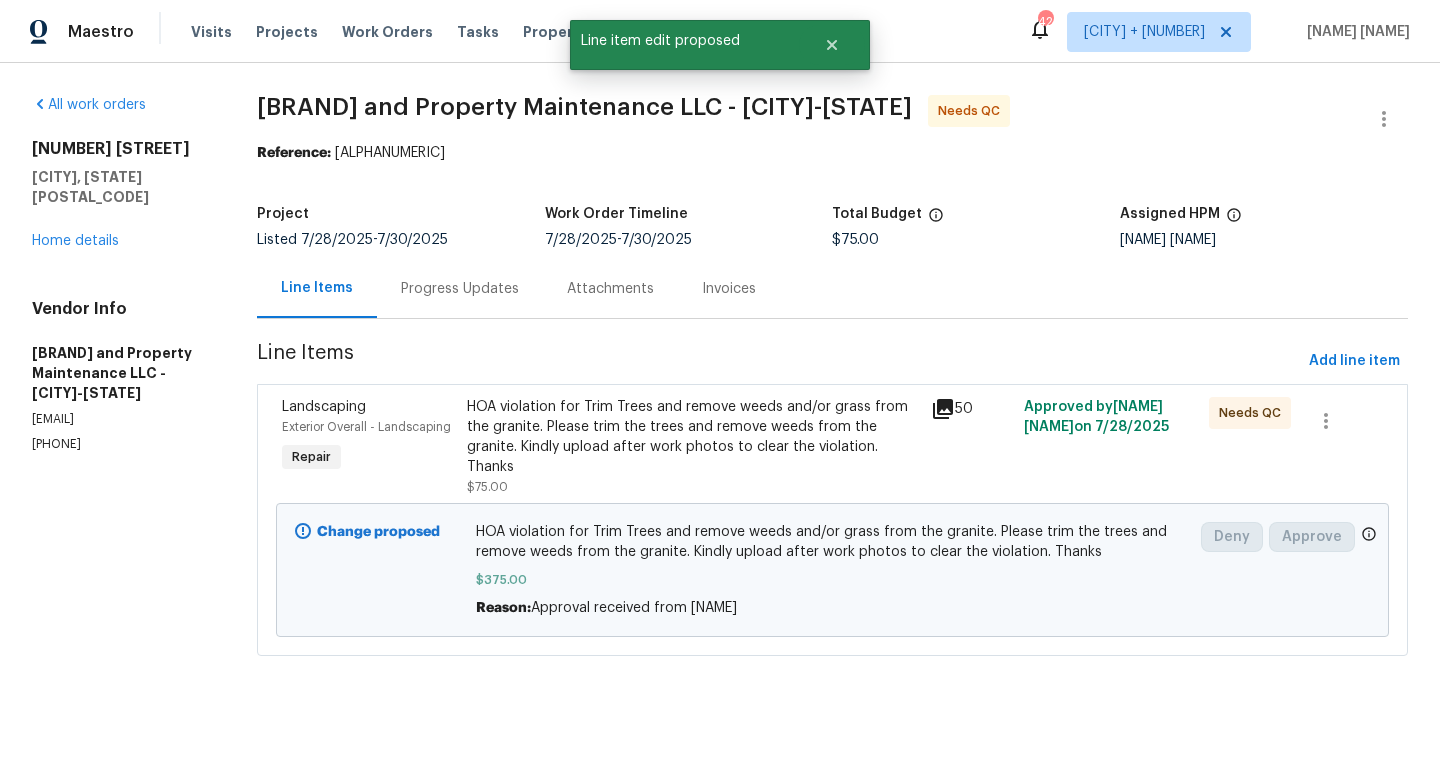 click on "HOA violation for Trim Trees and remove weeds and/or grass from the granite. Please trim the trees and remove weeds from the granite. Kindly upload after work photos to clear the violation. Thanks" at bounding box center (693, 437) 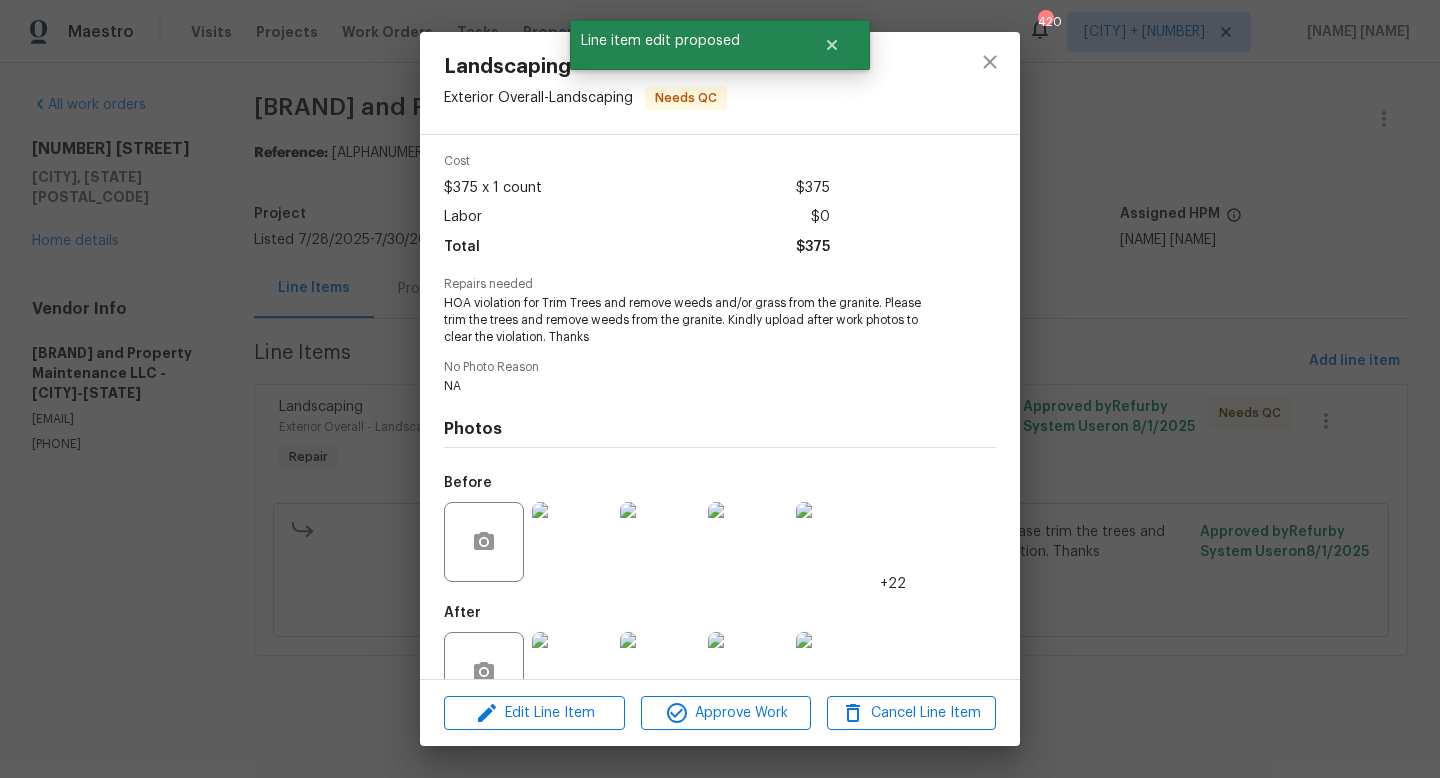 scroll, scrollTop: 139, scrollLeft: 0, axis: vertical 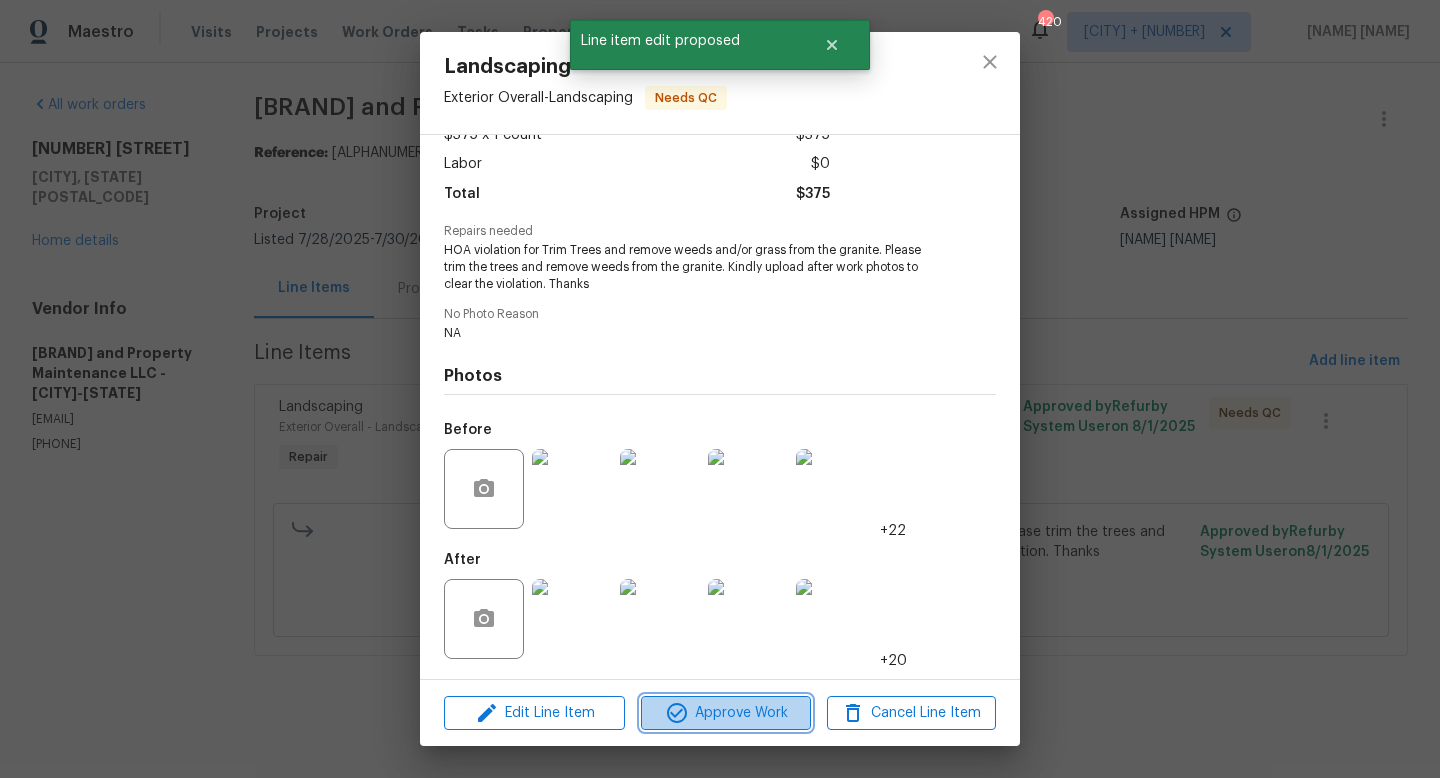 click on "Approve Work" at bounding box center [725, 713] 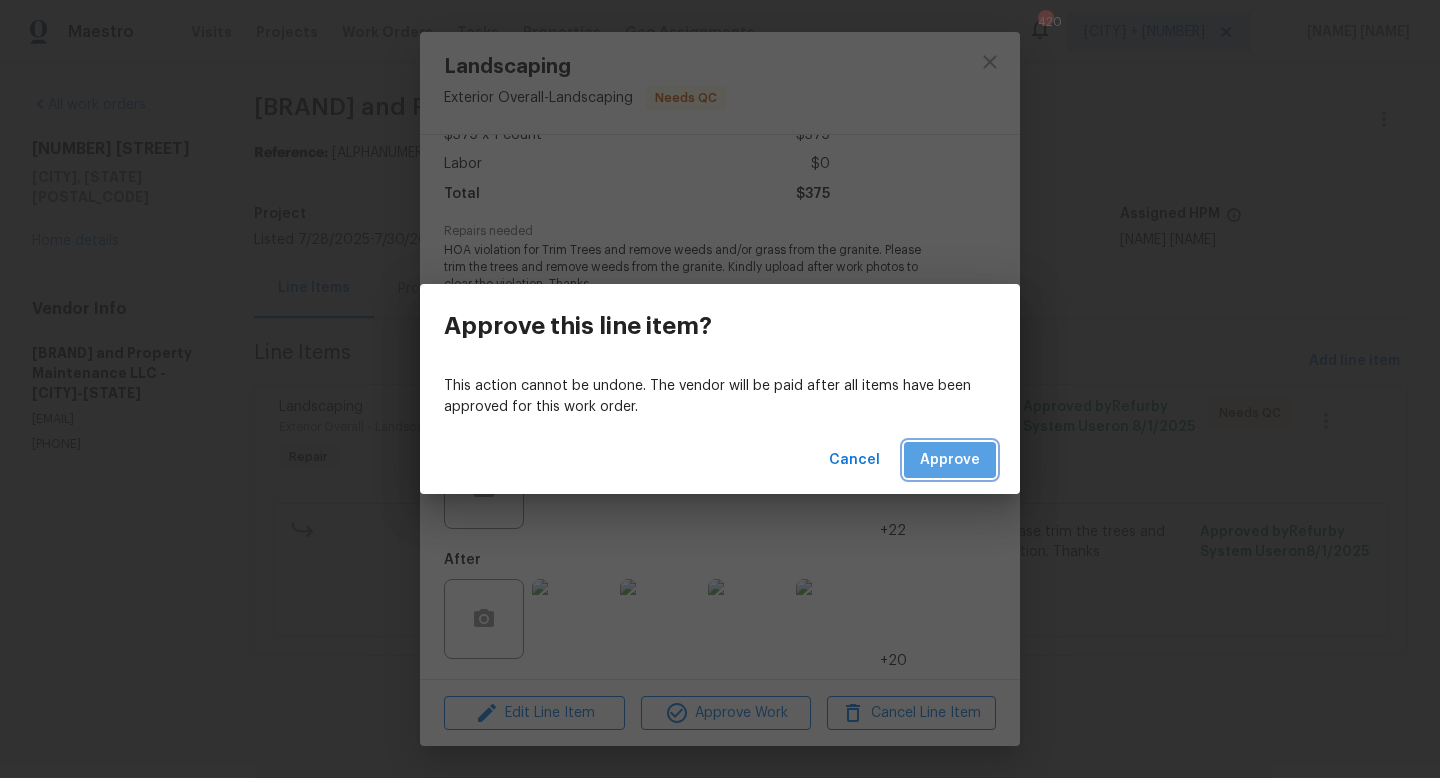 click on "Approve" at bounding box center [950, 460] 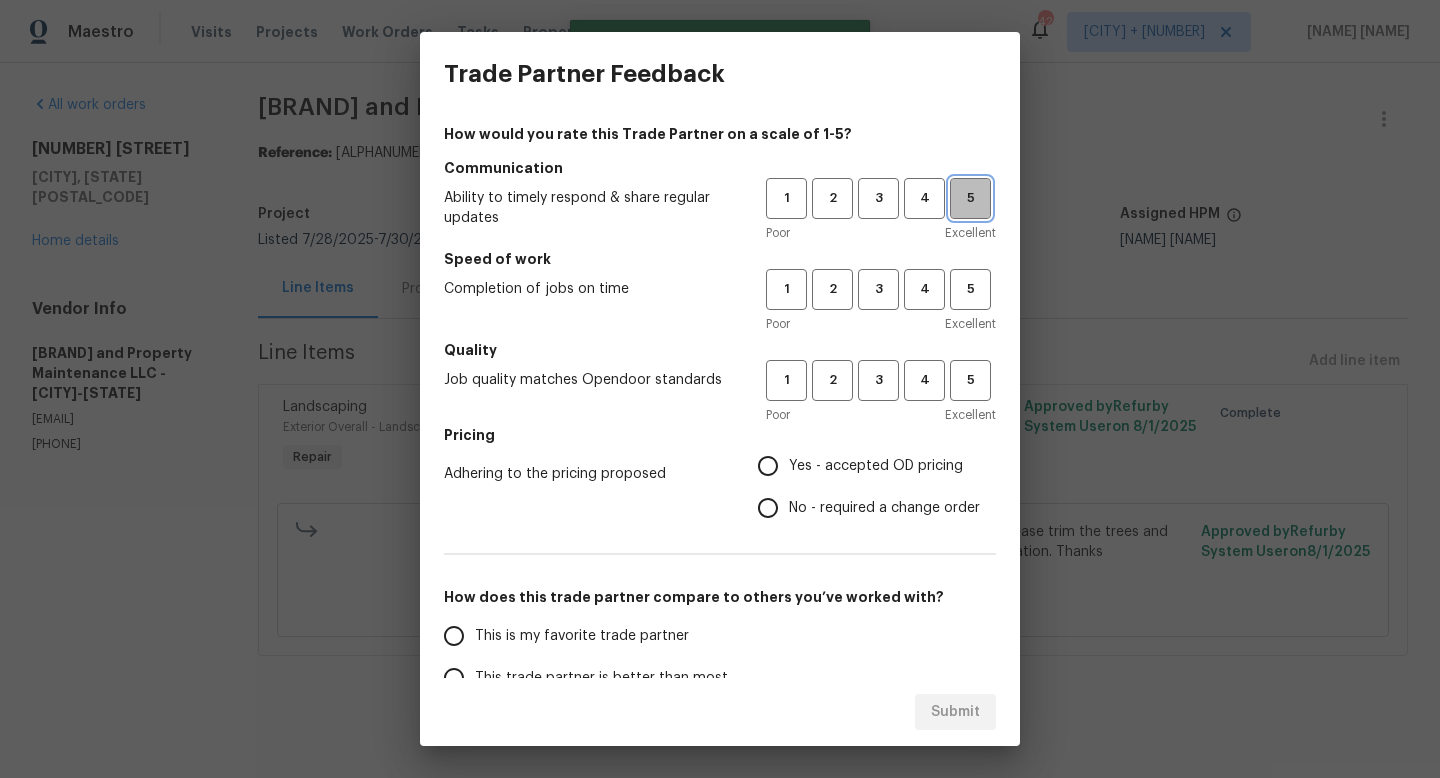 click on "5" at bounding box center [970, 198] 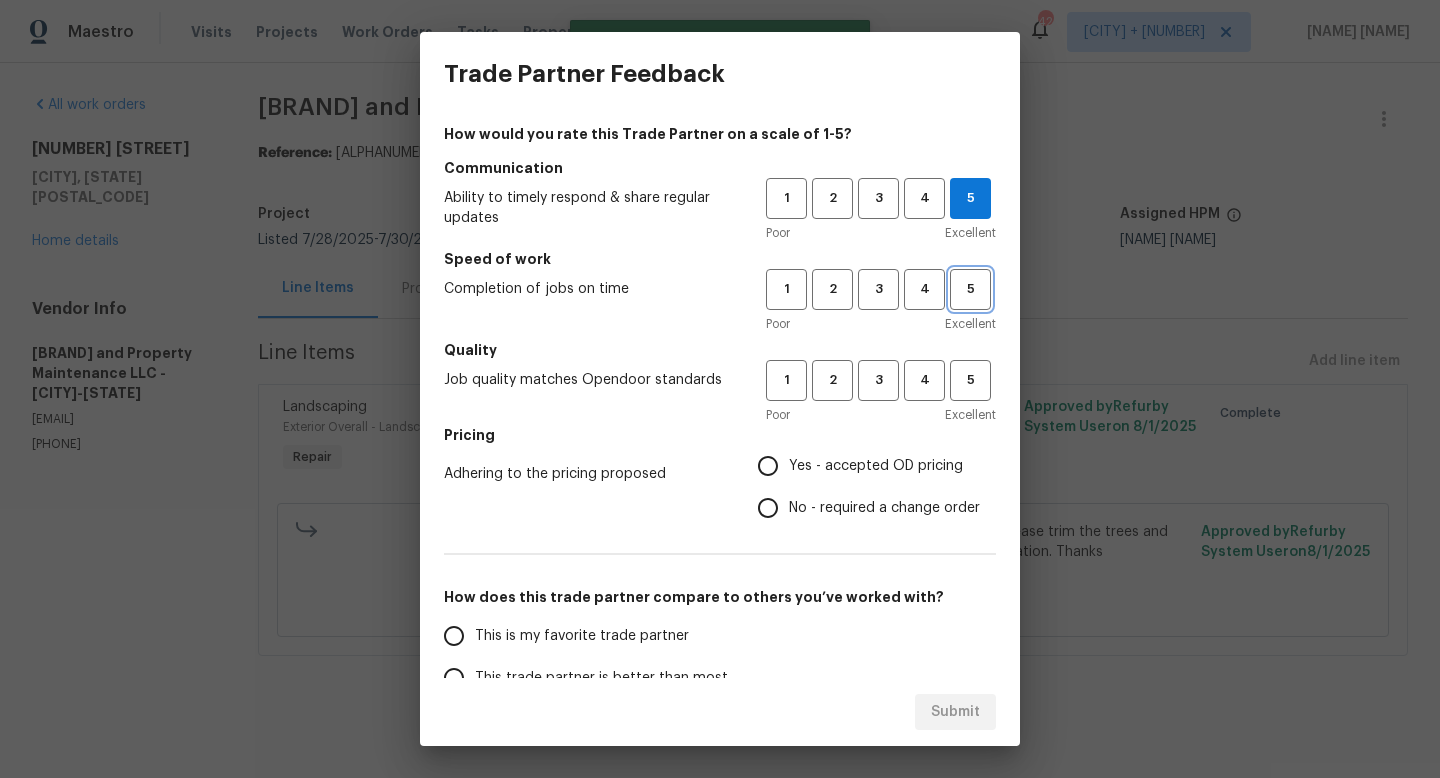 click on "5" at bounding box center [970, 289] 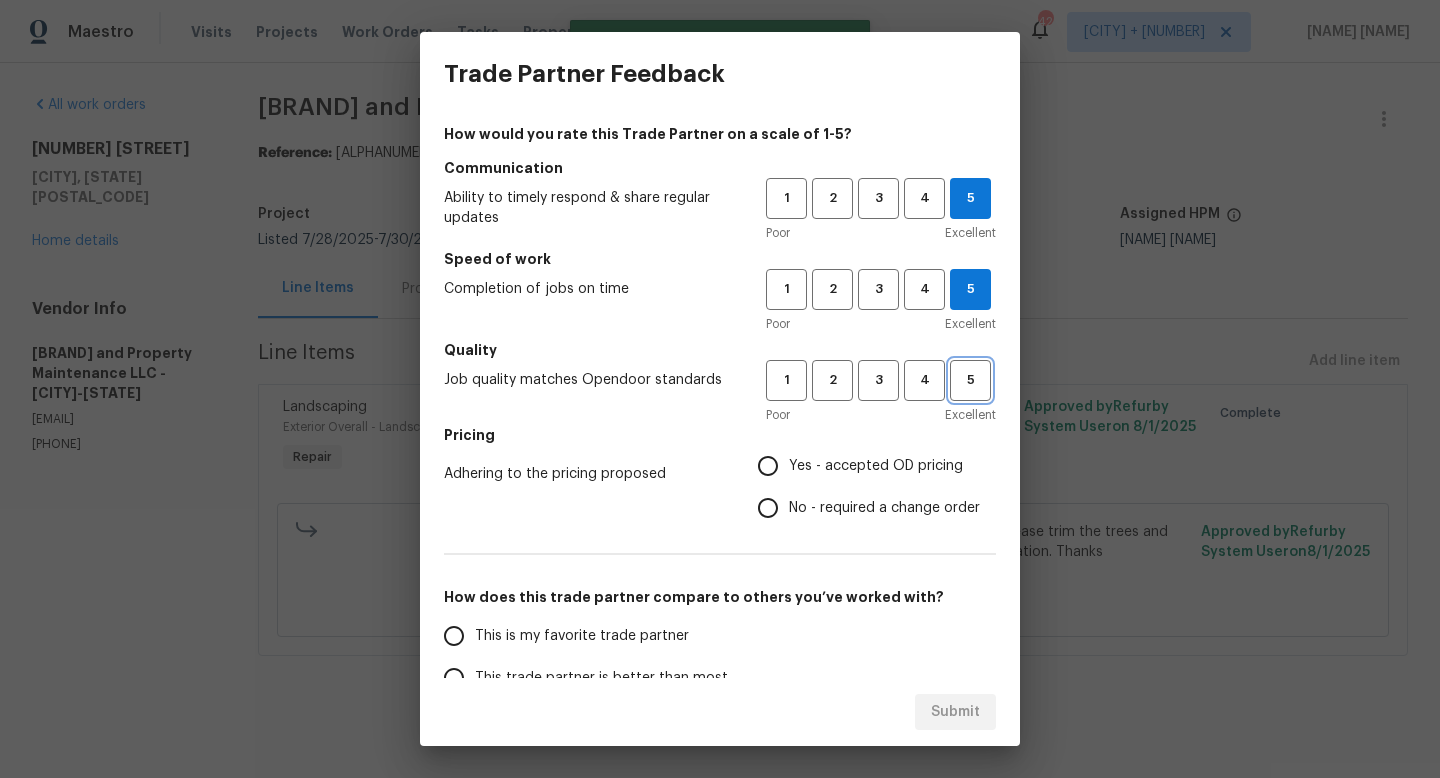 click on "5" at bounding box center (970, 380) 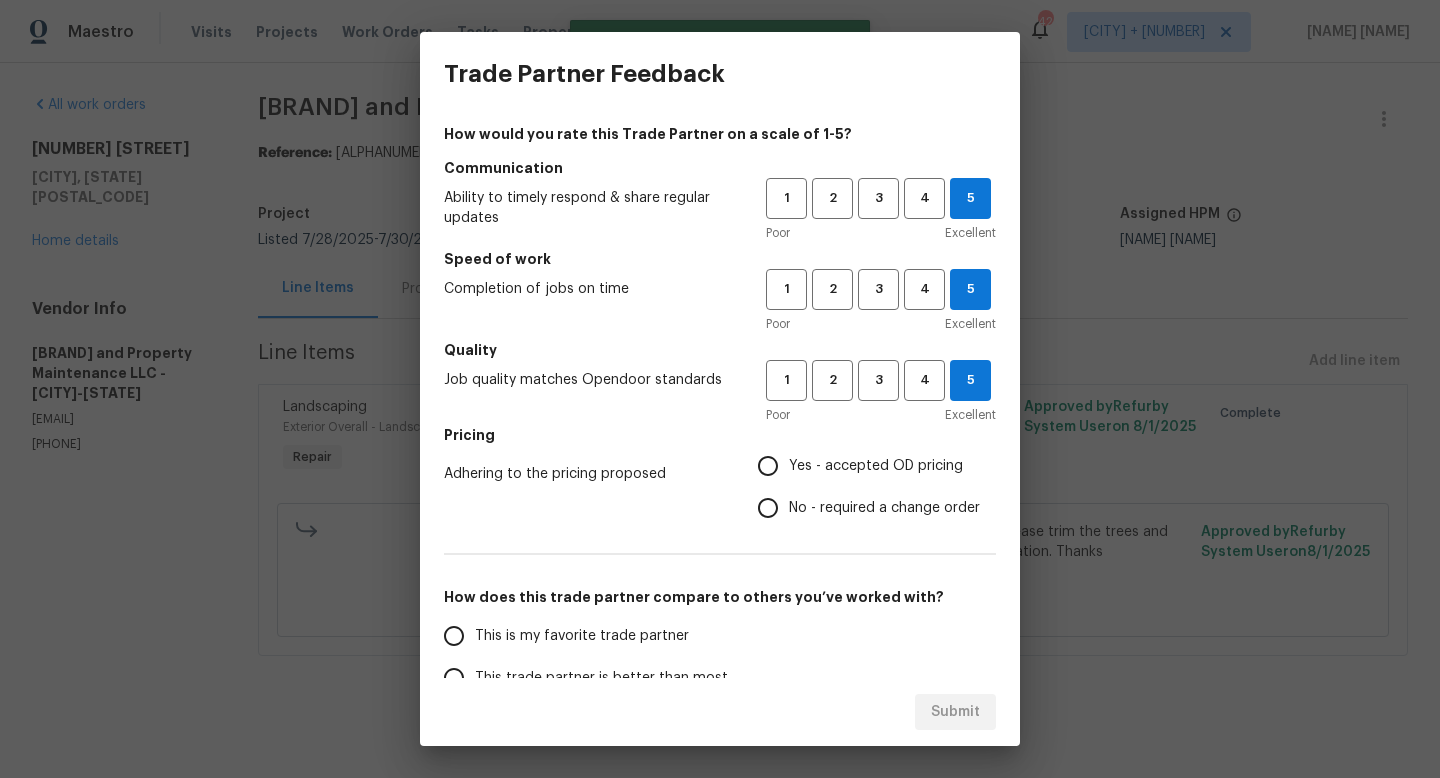 click on "Pricing" at bounding box center (720, 435) 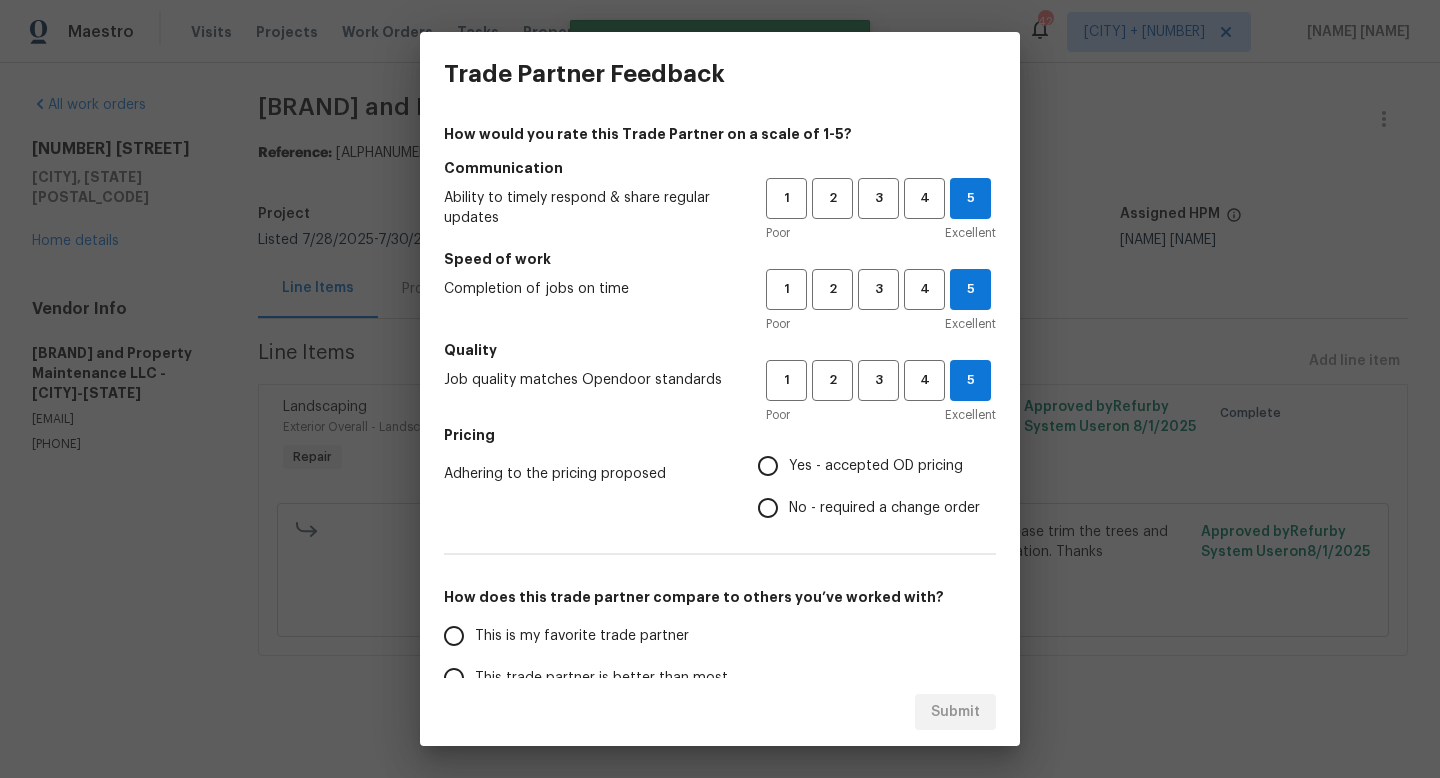 click on "Yes - accepted OD pricing" at bounding box center [863, 466] 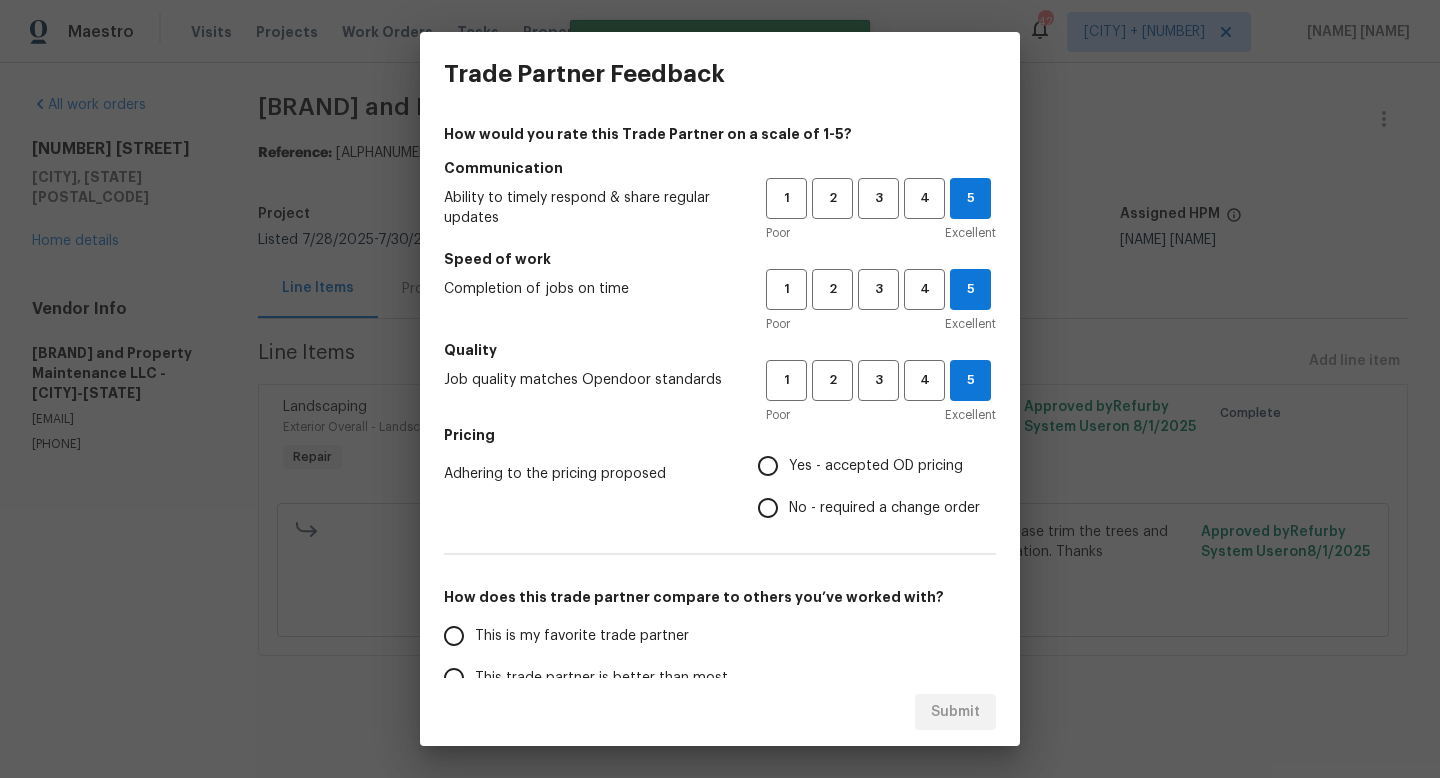 click on "Yes - accepted OD pricing" at bounding box center (768, 466) 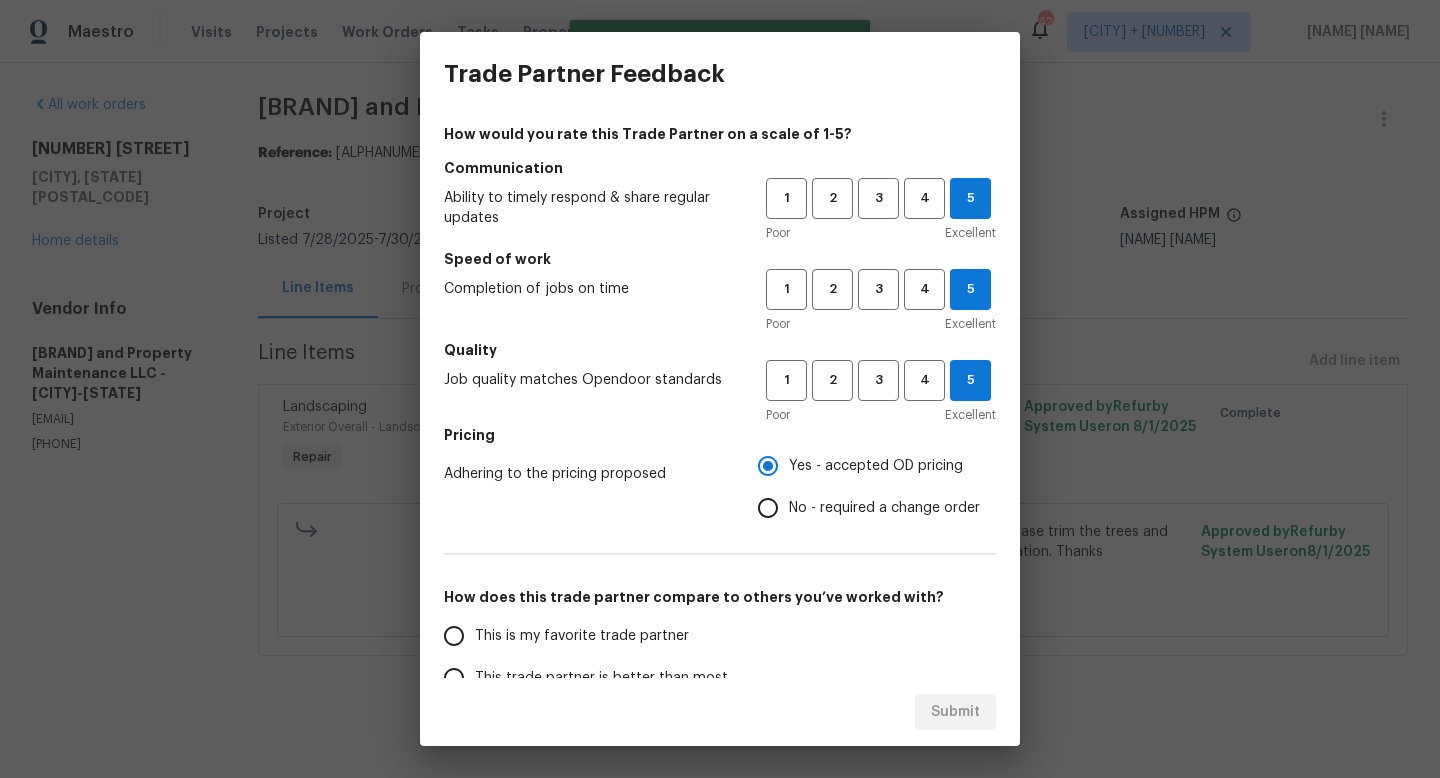 click on "This trade partner is better than most" at bounding box center (591, 678) 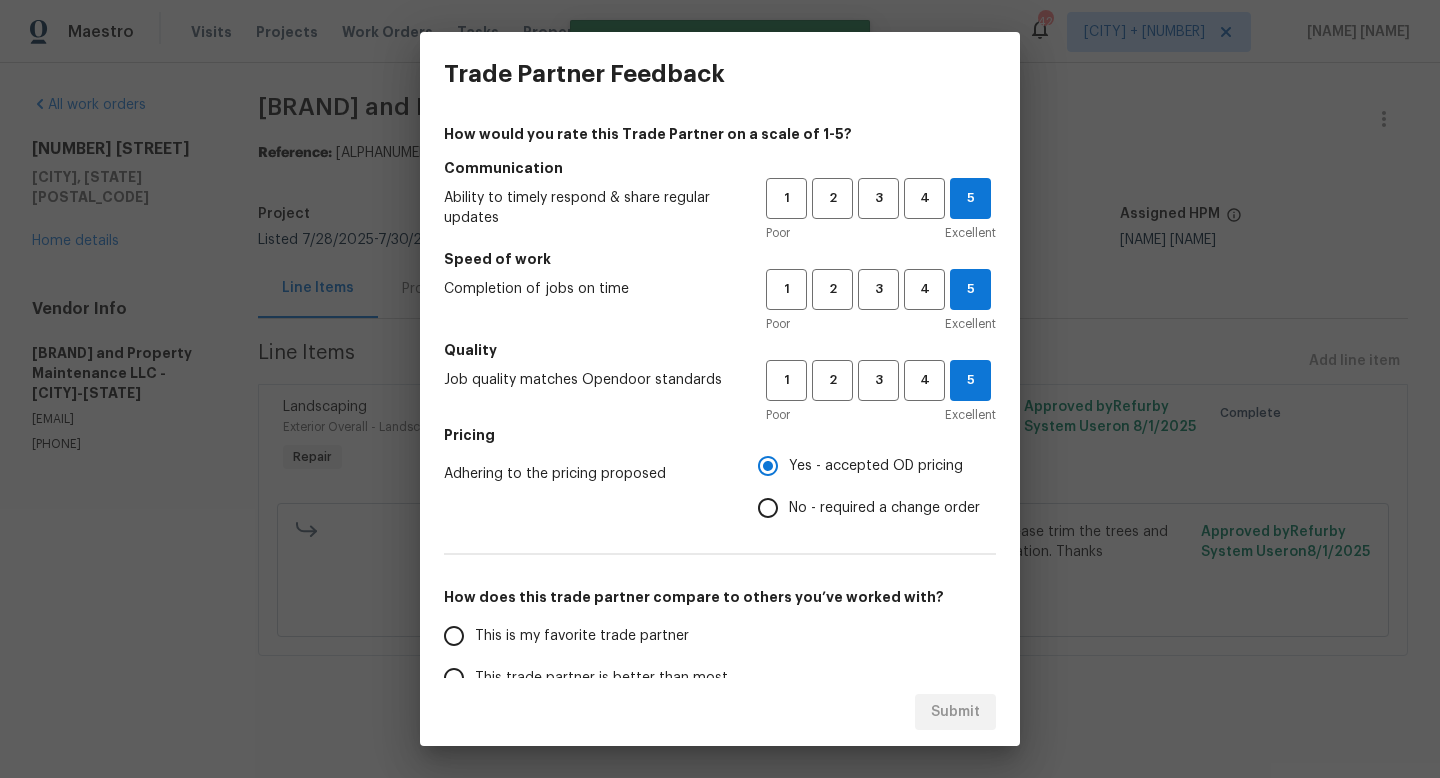 click on "This trade partner is better than most" at bounding box center [454, 678] 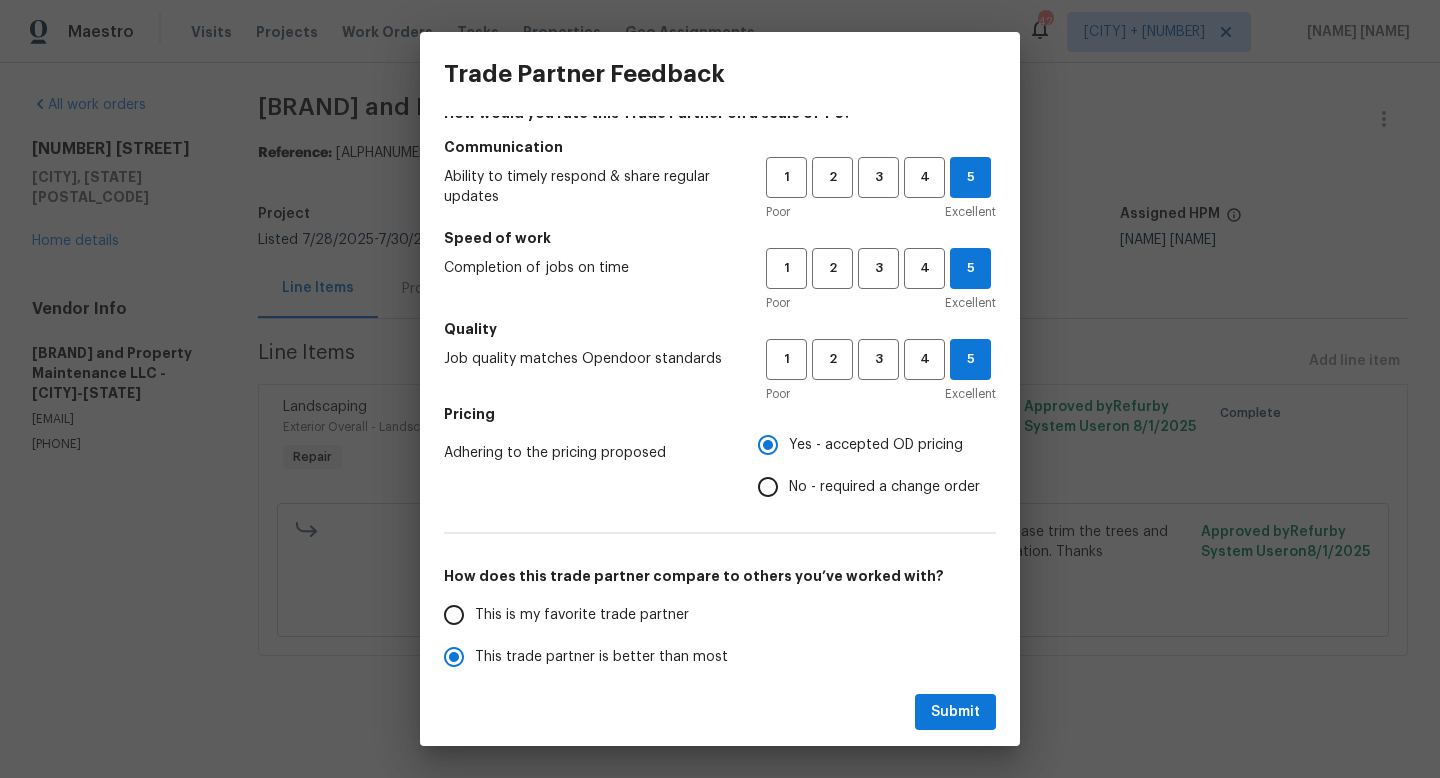click on "This is my favorite trade partner" at bounding box center [582, 615] 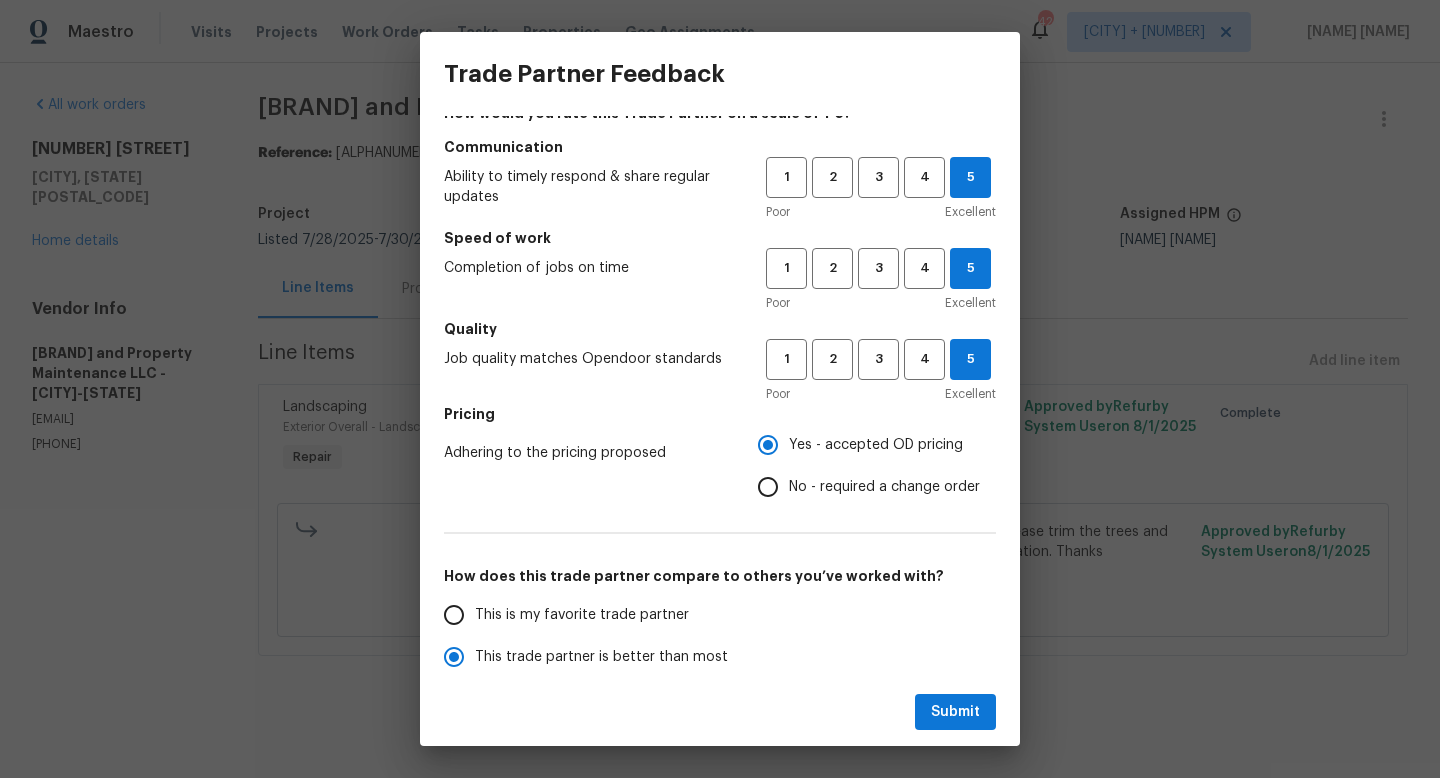 click on "This is my favorite trade partner" at bounding box center [454, 615] 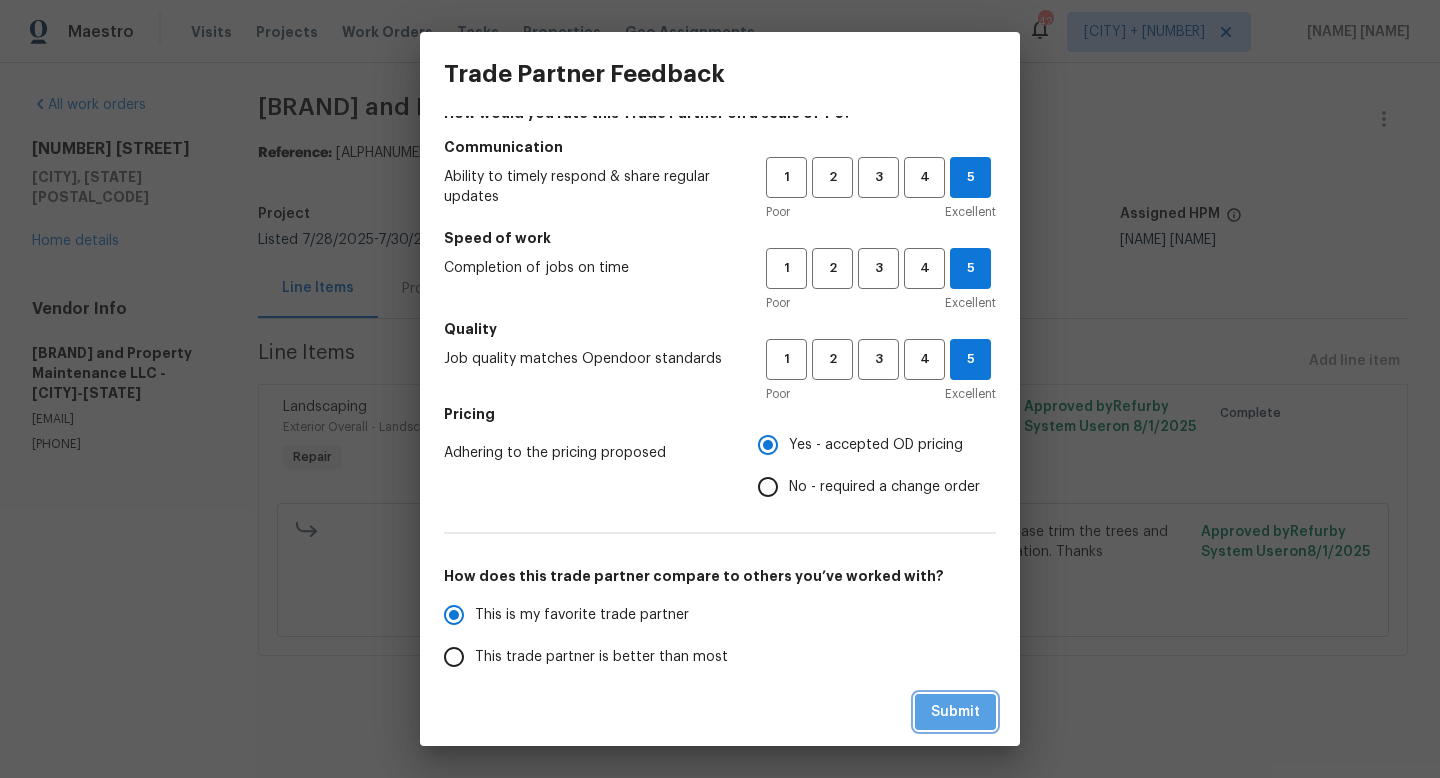 click on "Submit" at bounding box center (955, 712) 